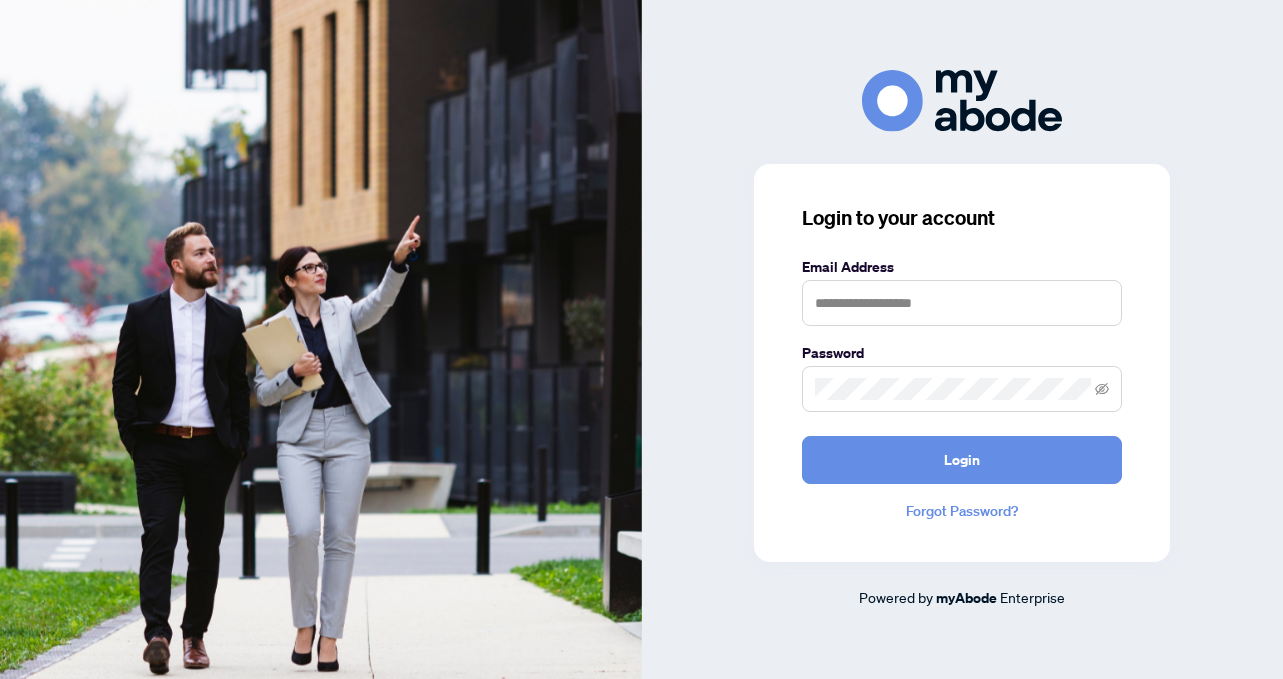 scroll, scrollTop: 0, scrollLeft: 0, axis: both 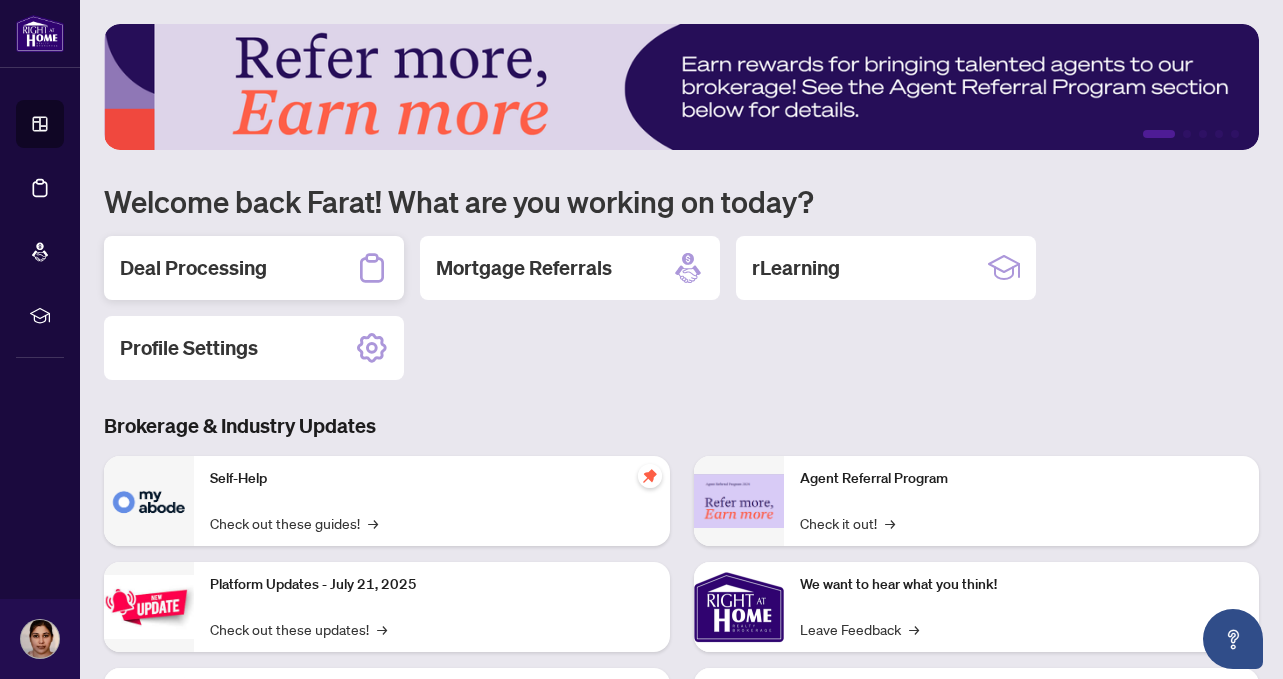 click on "Deal Processing" at bounding box center (254, 268) 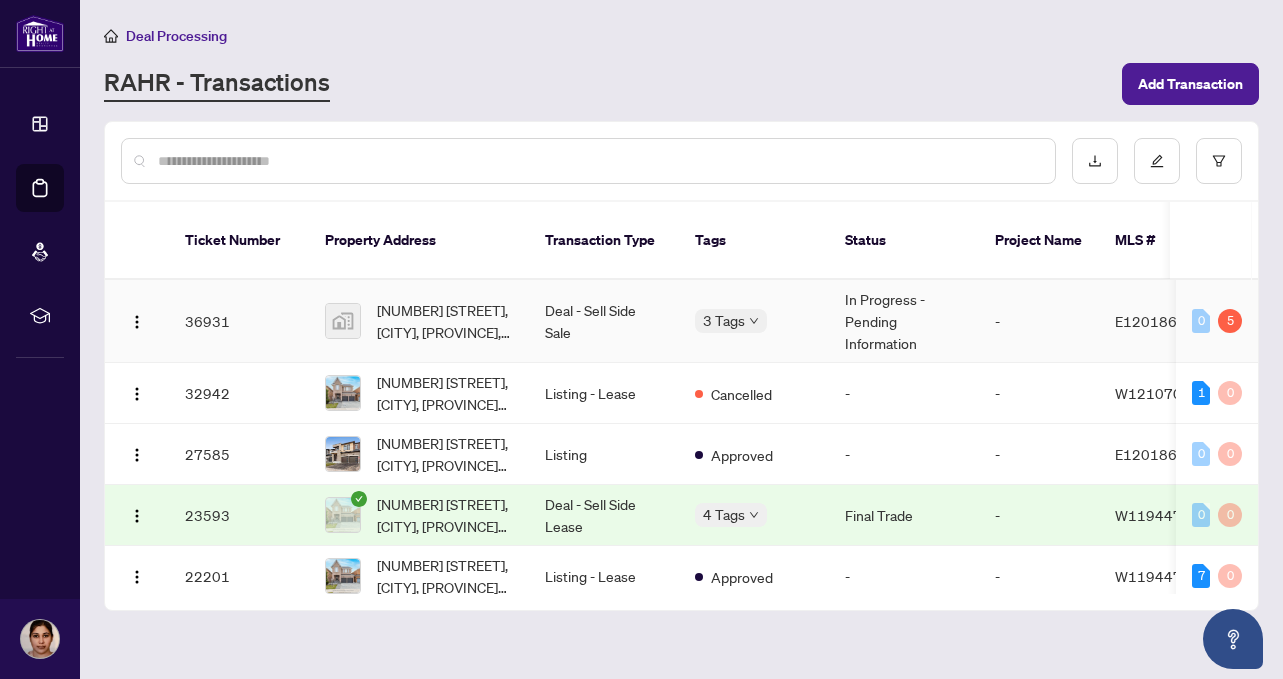 click on "Deal - Sell Side Sale" at bounding box center [604, 321] 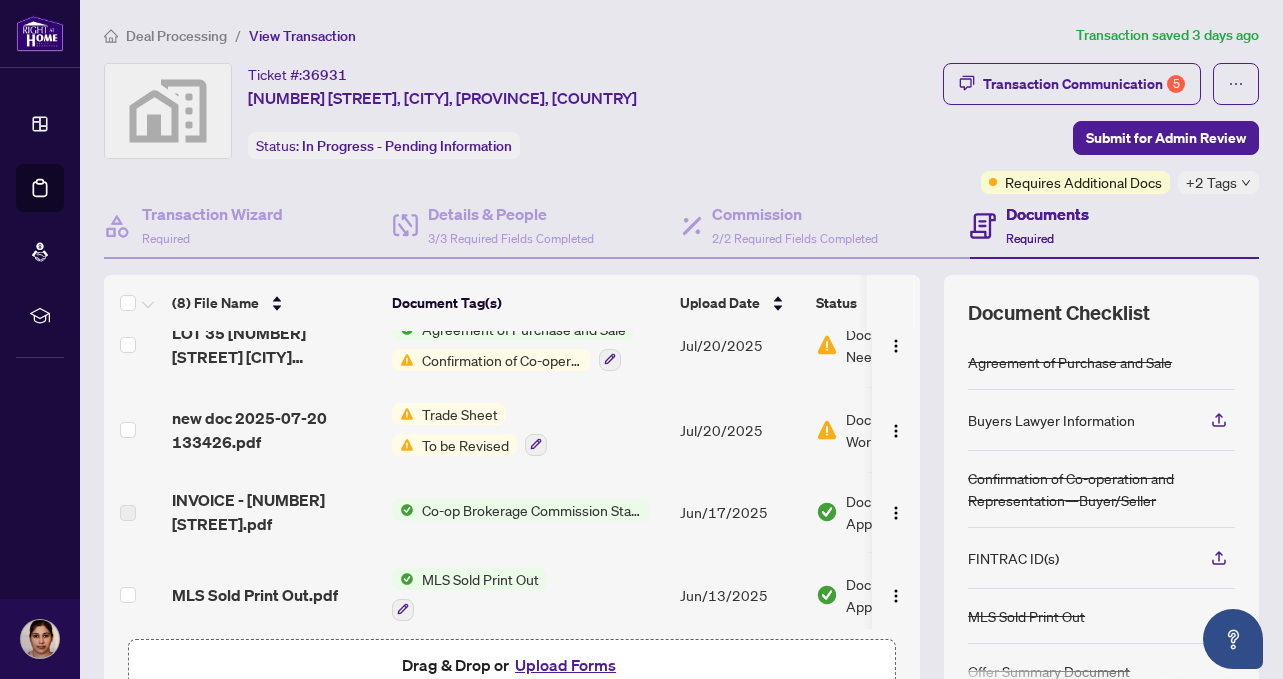 scroll, scrollTop: 0, scrollLeft: 0, axis: both 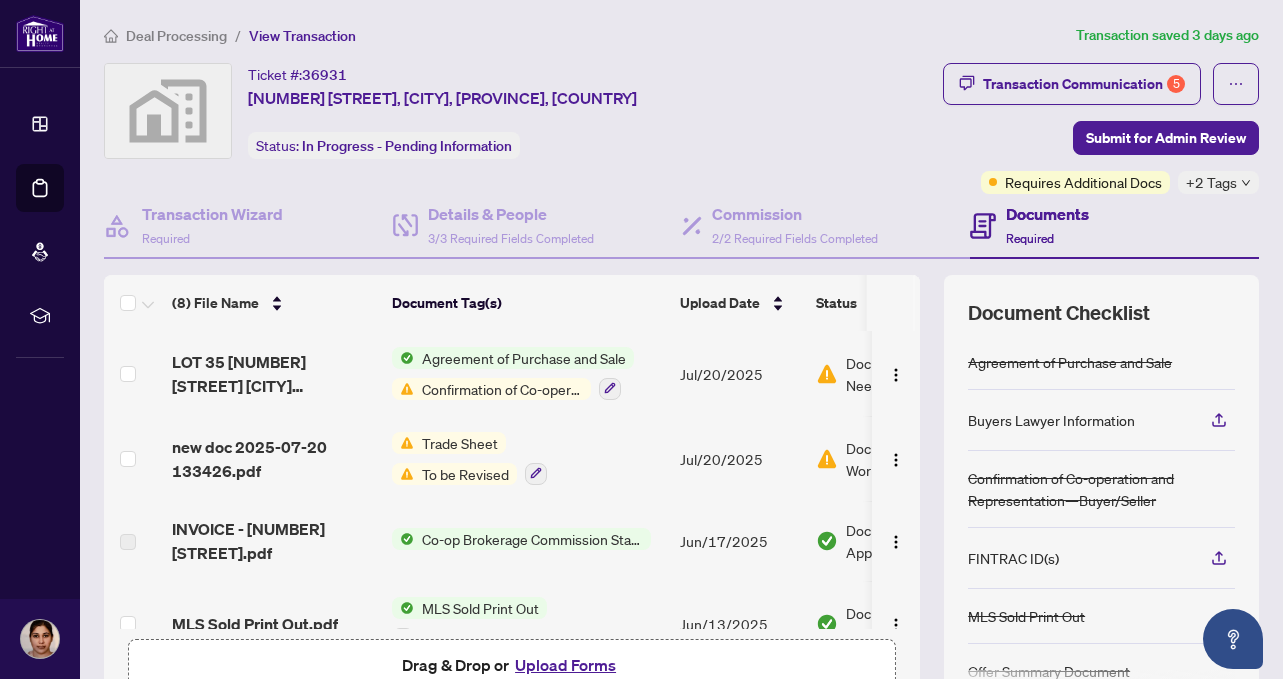 click on "Trade Sheet" at bounding box center [460, 443] 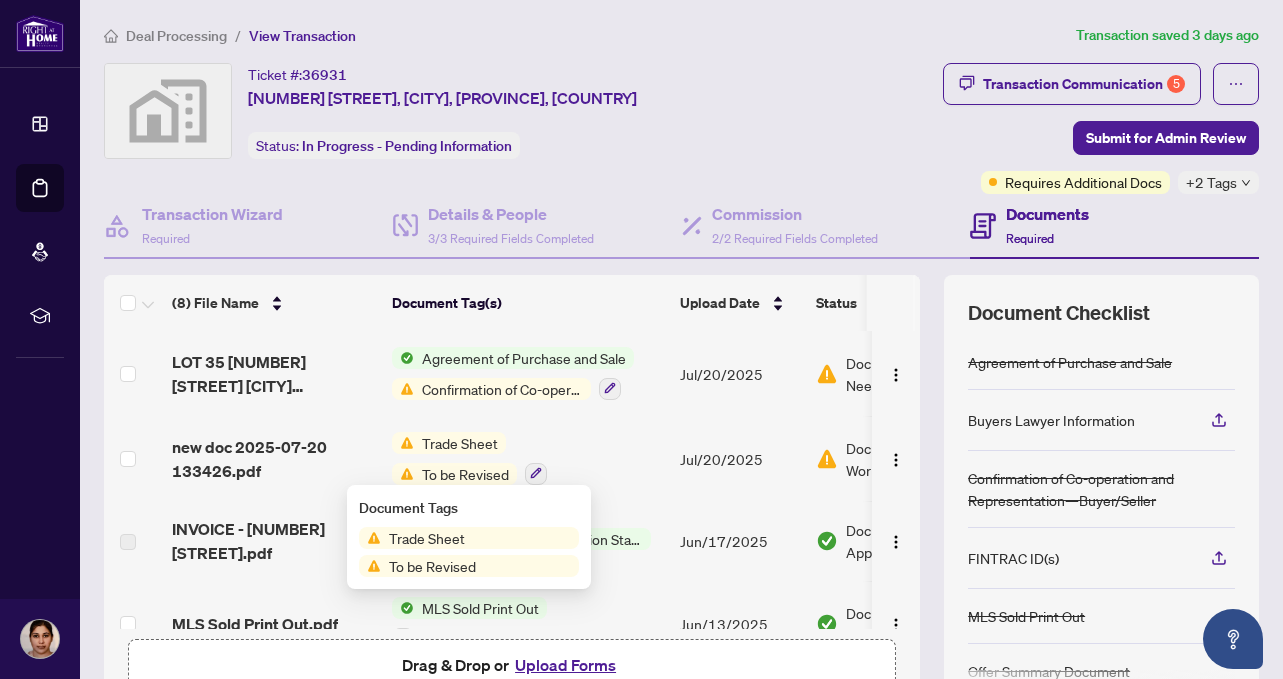scroll, scrollTop: 0, scrollLeft: 9, axis: horizontal 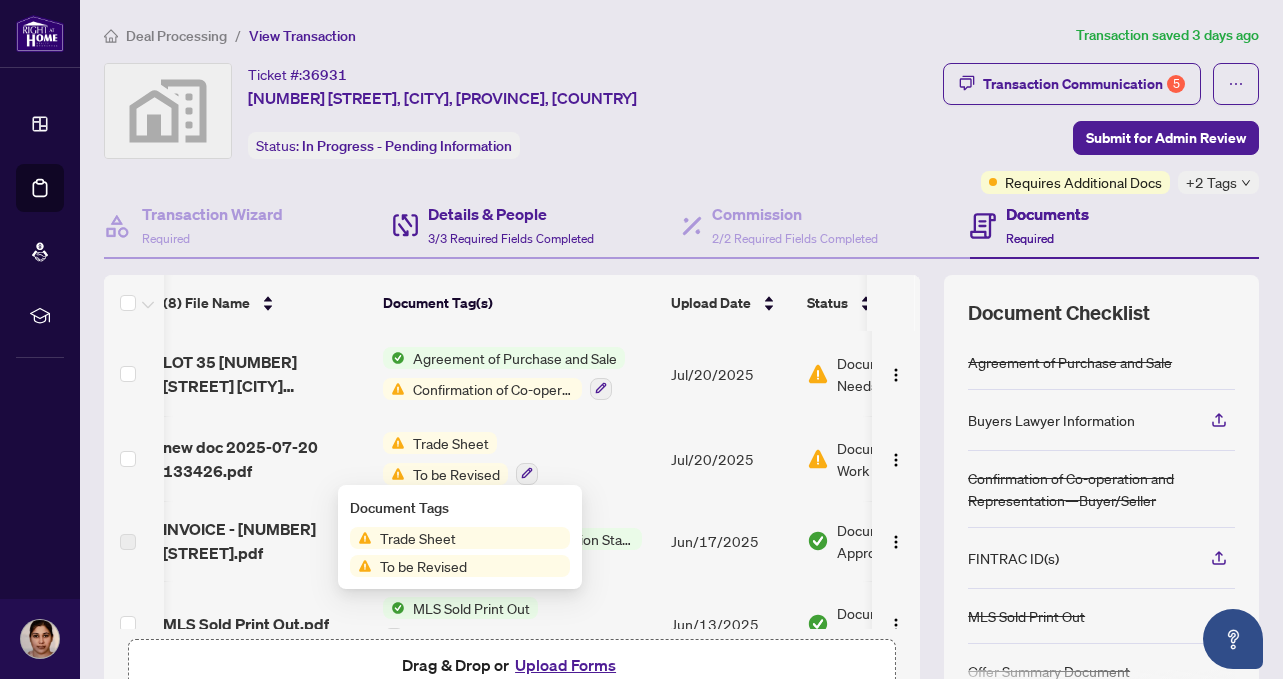 click on "Details & People 3/3 Required Fields Completed" at bounding box center [537, 226] 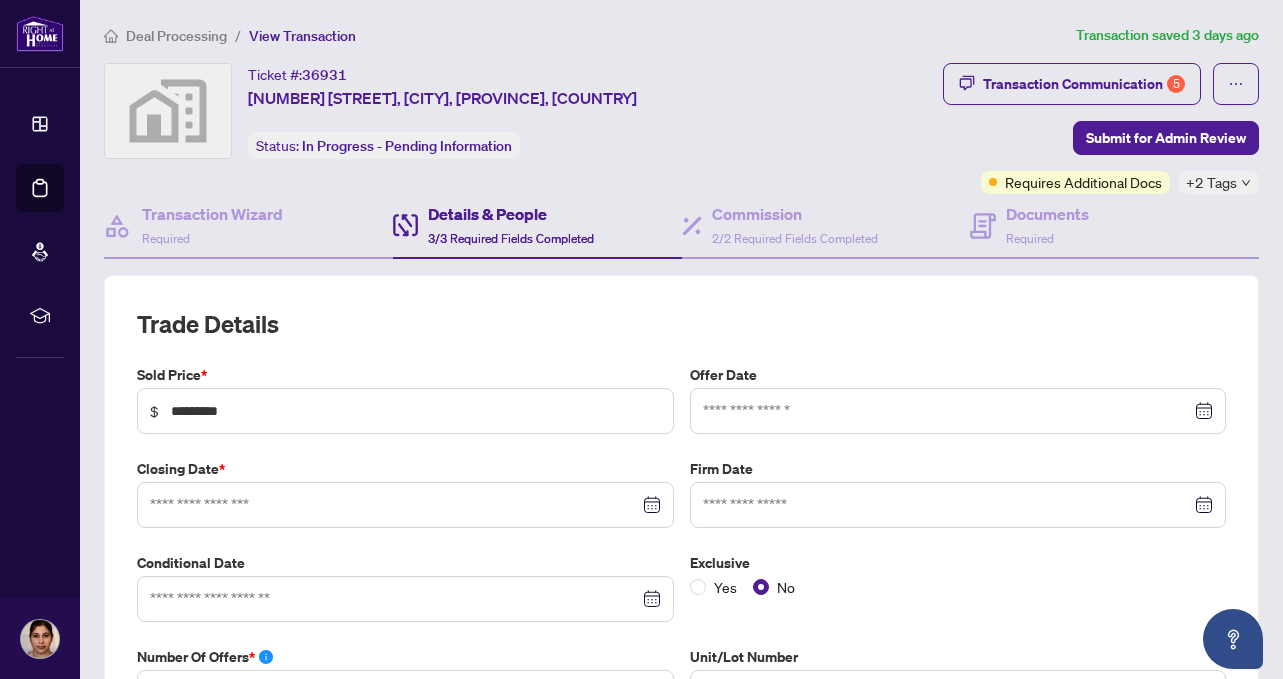 type on "**********" 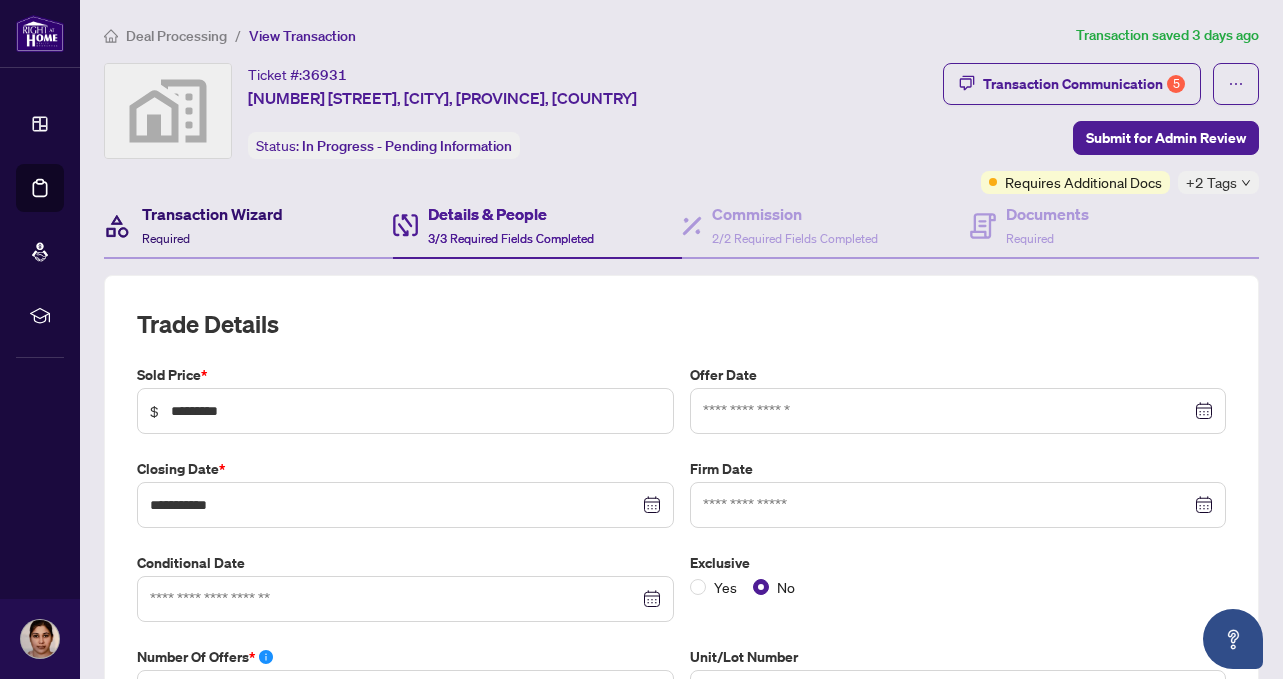 click on "Transaction Wizard" at bounding box center (212, 214) 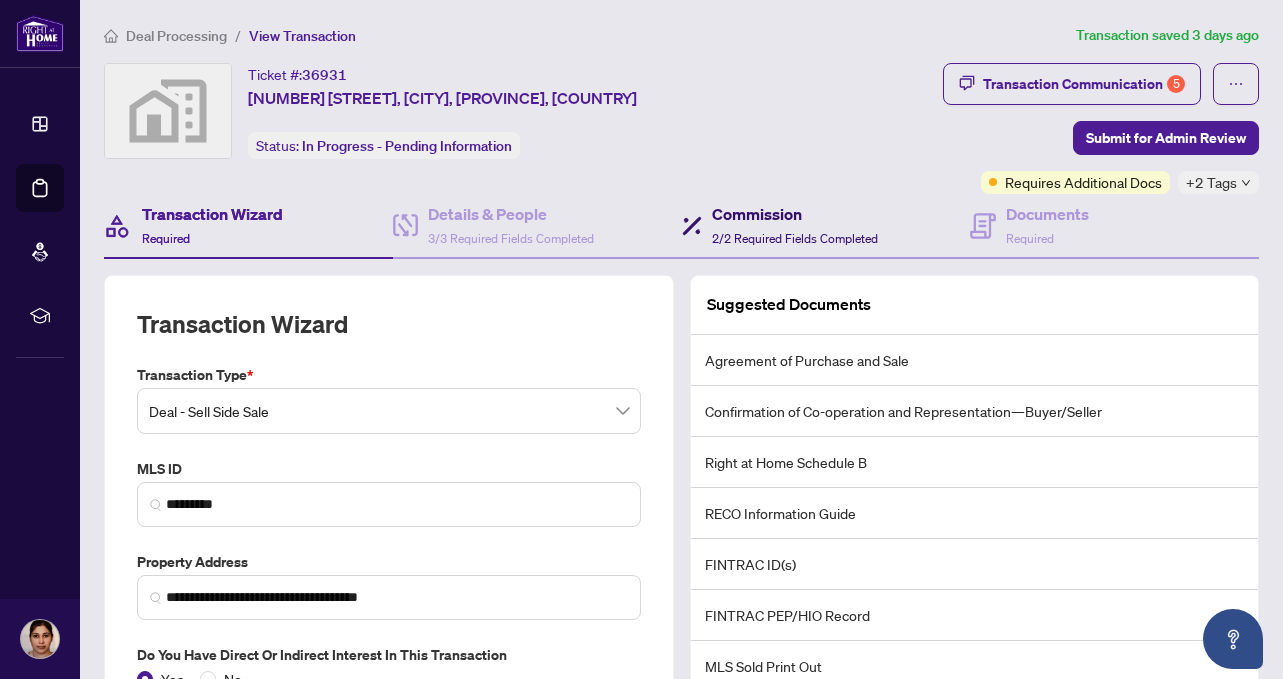click on "Commission" at bounding box center (795, 214) 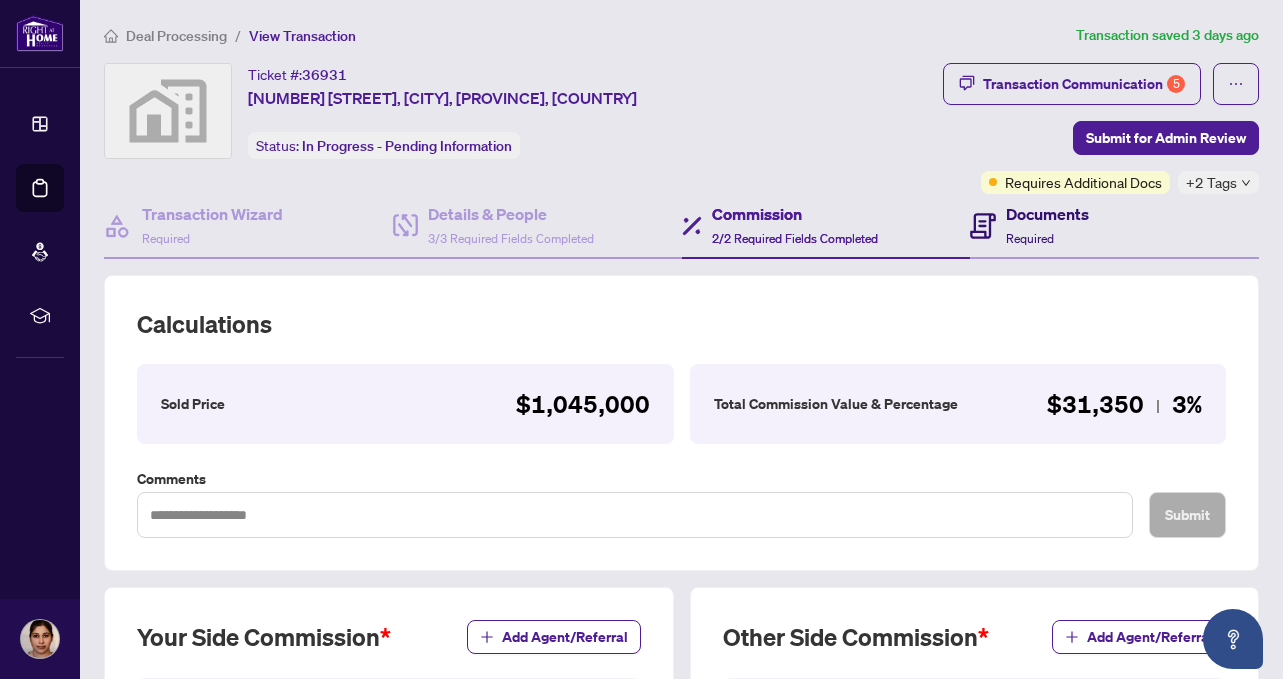 click on "Documents" at bounding box center [1047, 214] 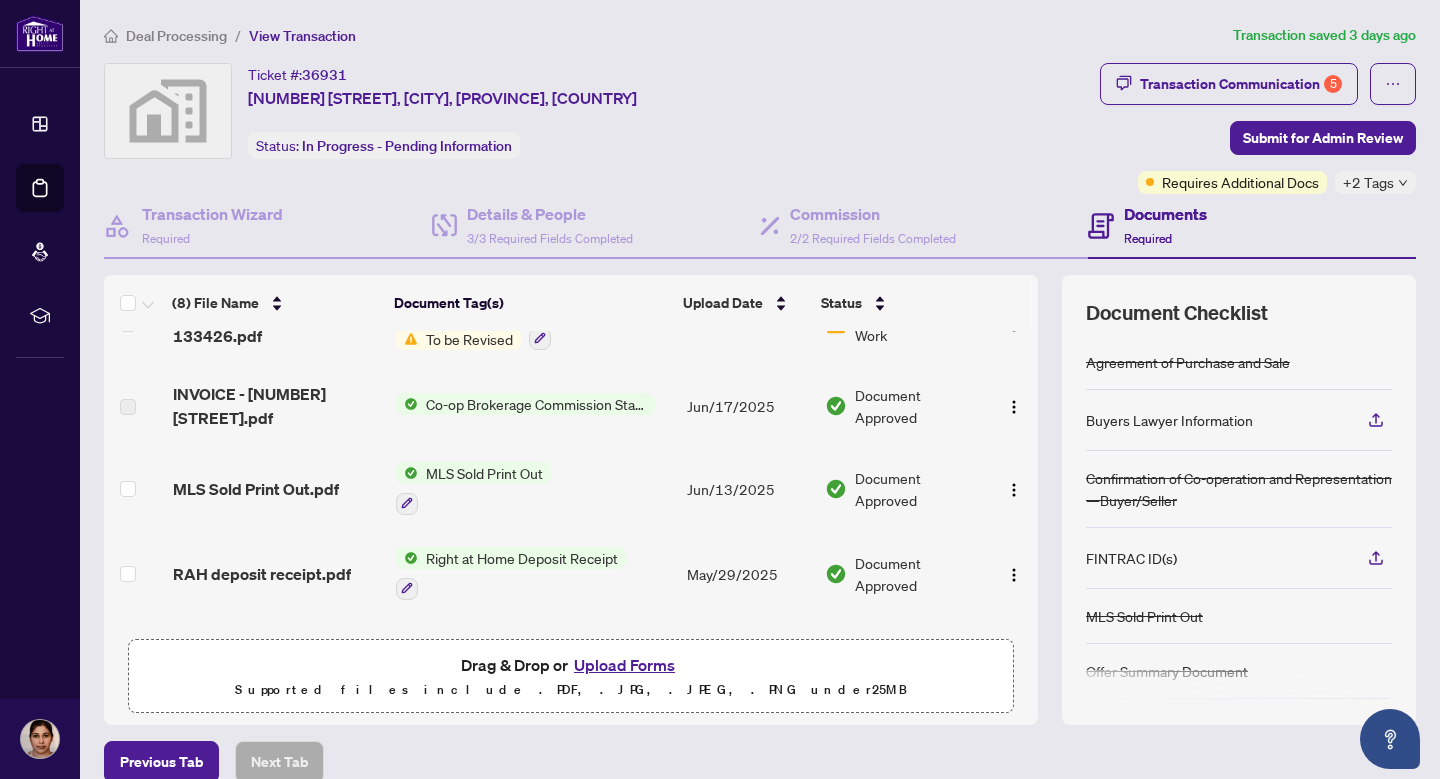 scroll, scrollTop: 0, scrollLeft: 0, axis: both 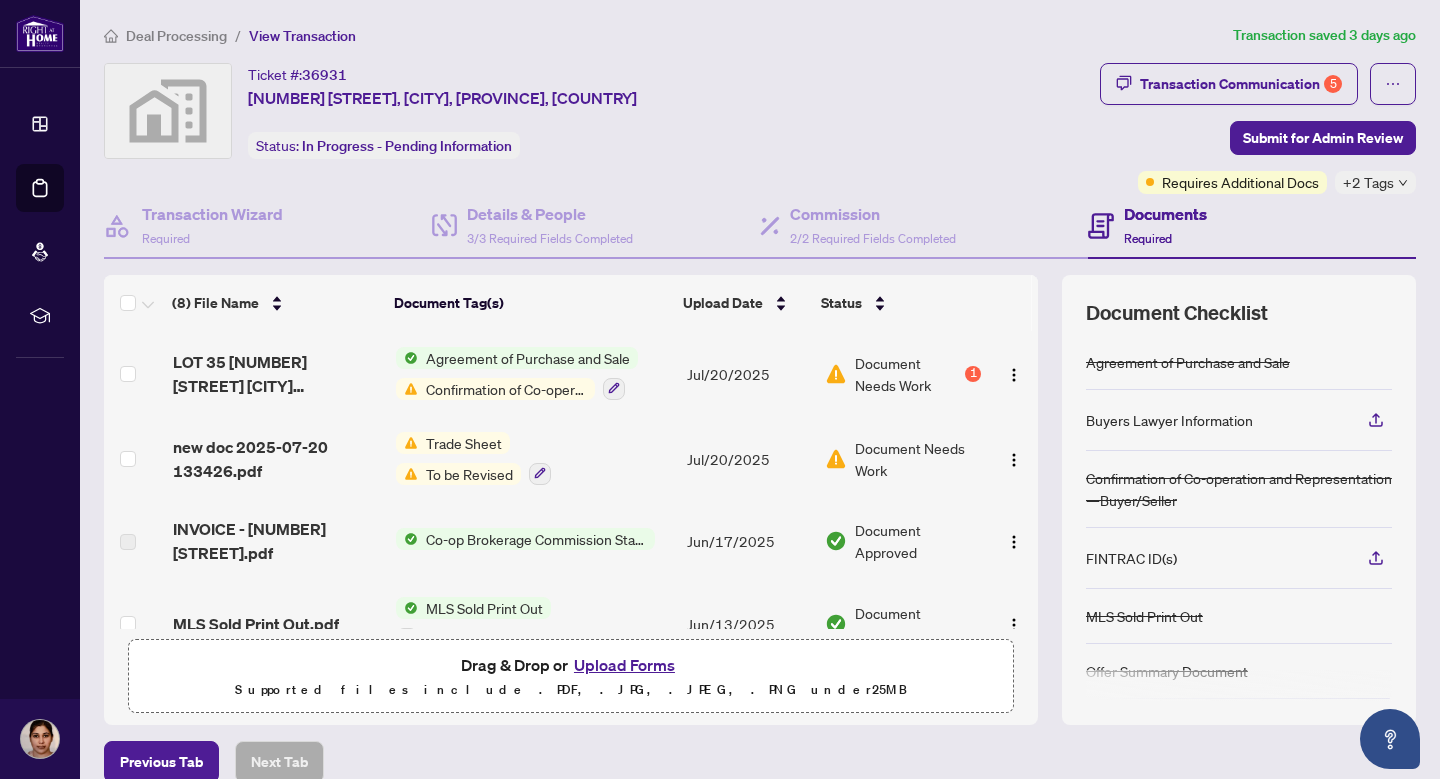 click on "Confirmation of Co-operation and Representation—Buyer/Seller" at bounding box center [506, 389] 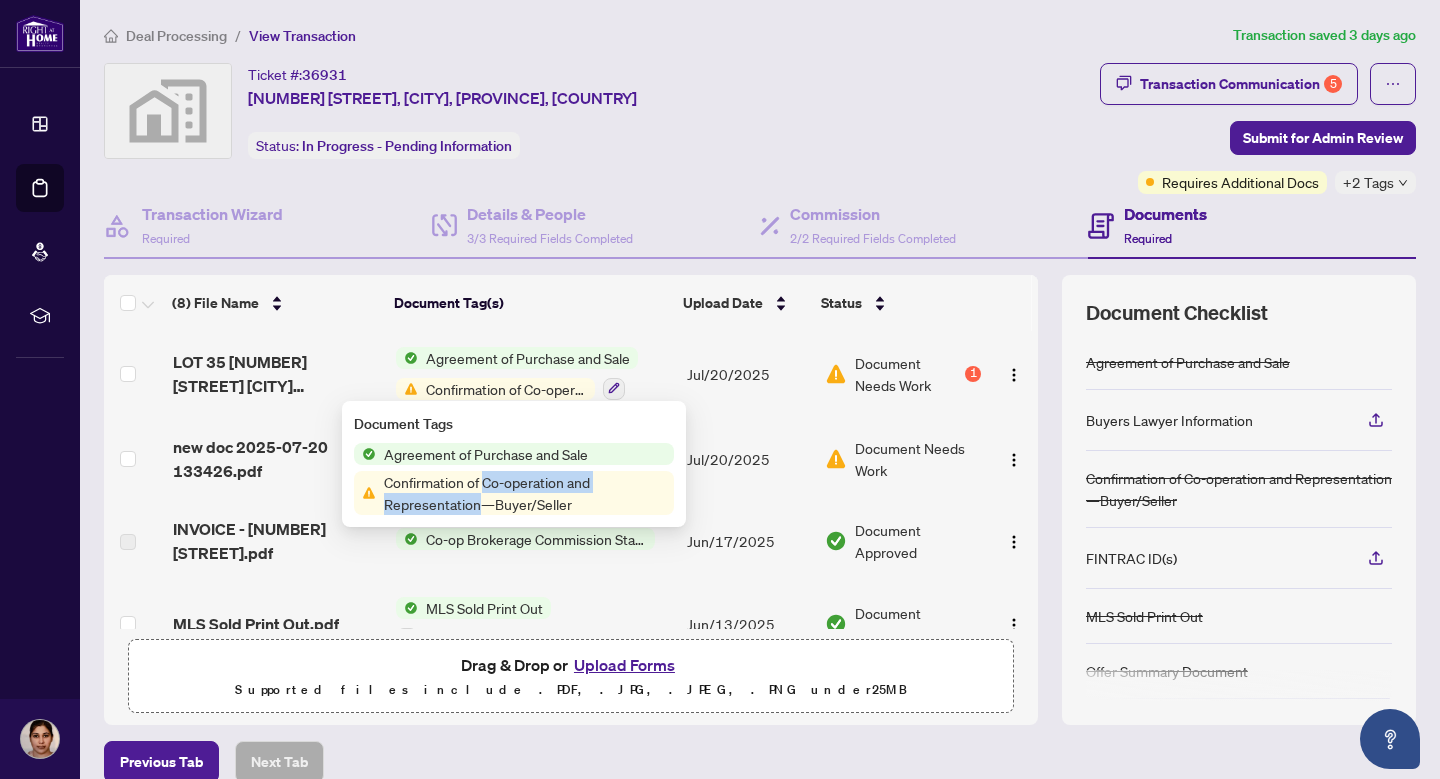 click on "Confirmation of Co-operation and Representation—Buyer/Seller" at bounding box center (525, 493) 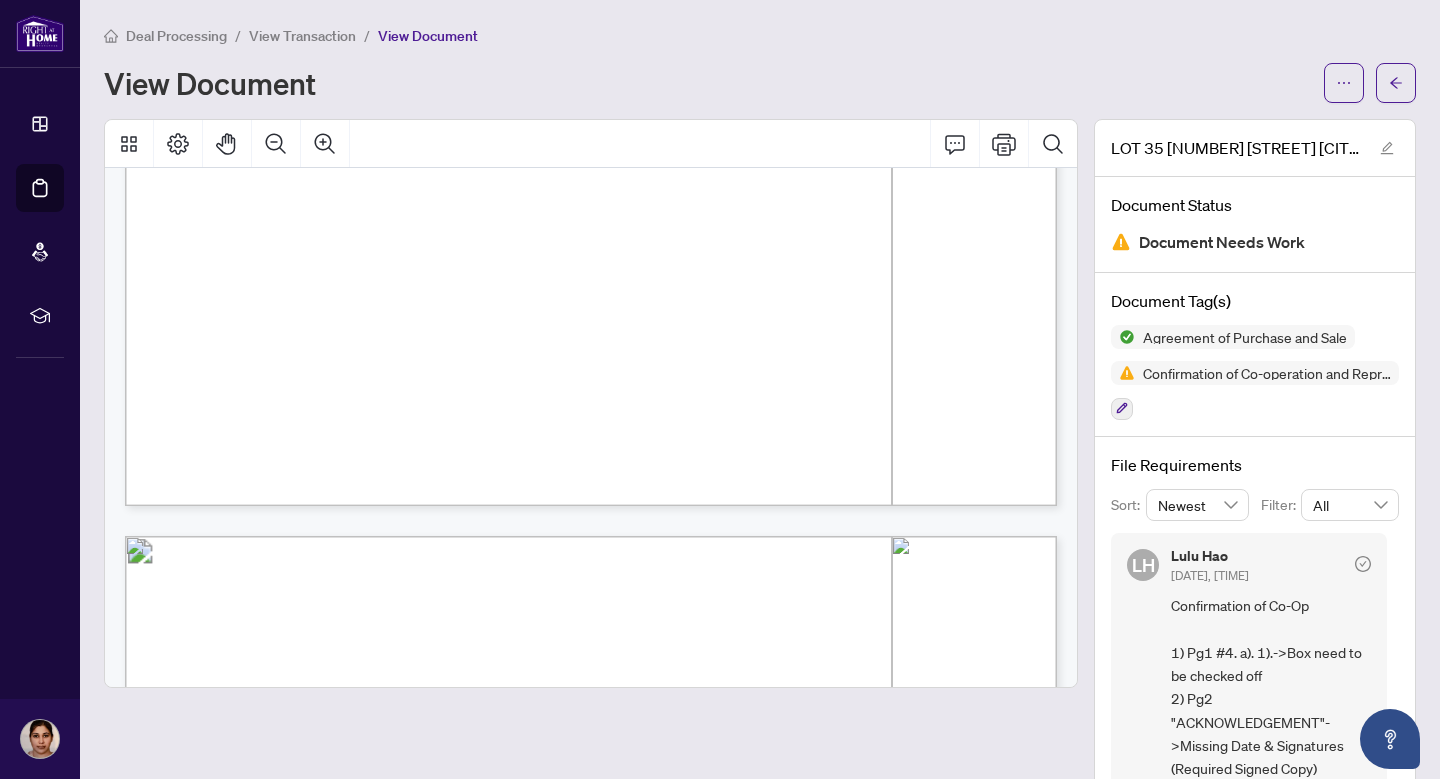 scroll, scrollTop: 11208, scrollLeft: 0, axis: vertical 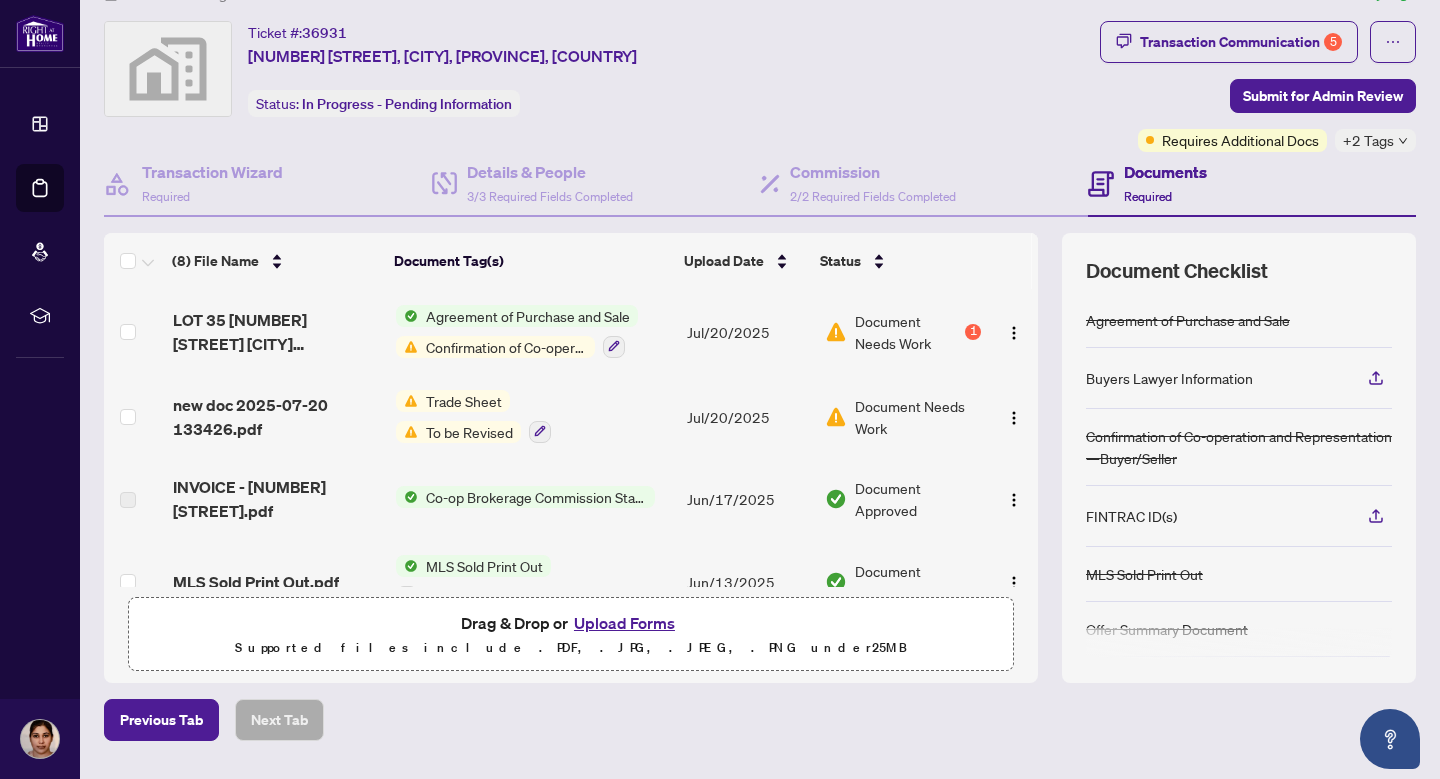 click on "Trade Sheet" at bounding box center (464, 401) 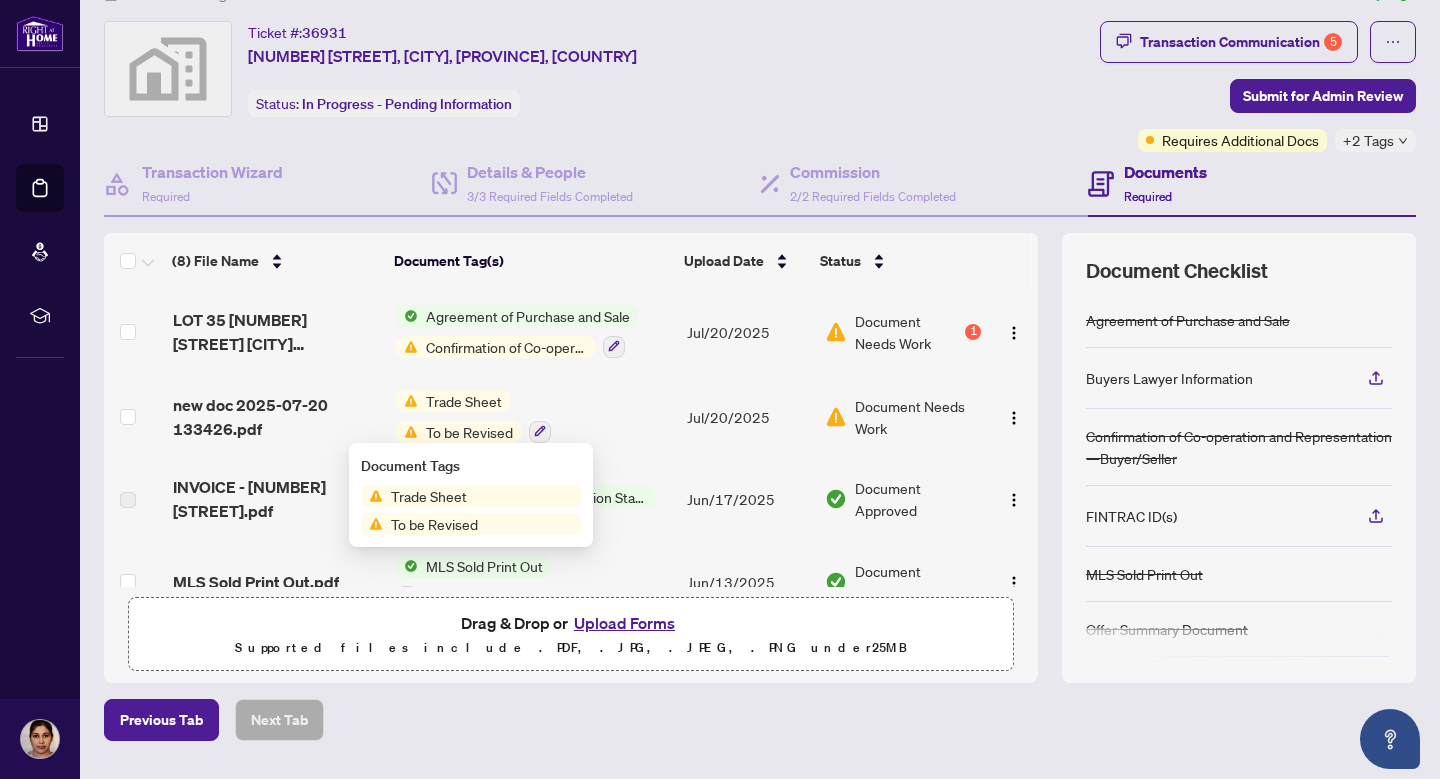click on "Trade Sheet" at bounding box center (429, 496) 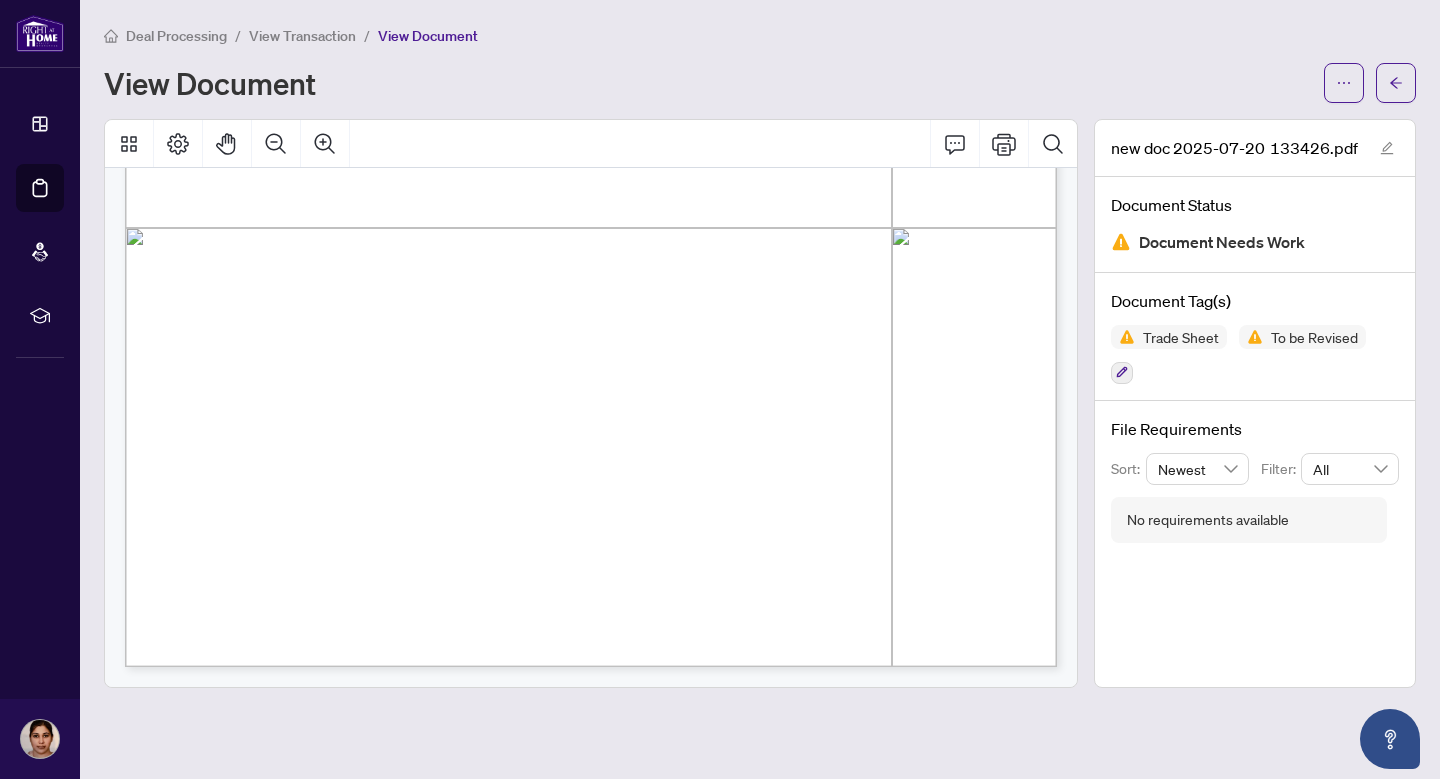scroll, scrollTop: 674, scrollLeft: 0, axis: vertical 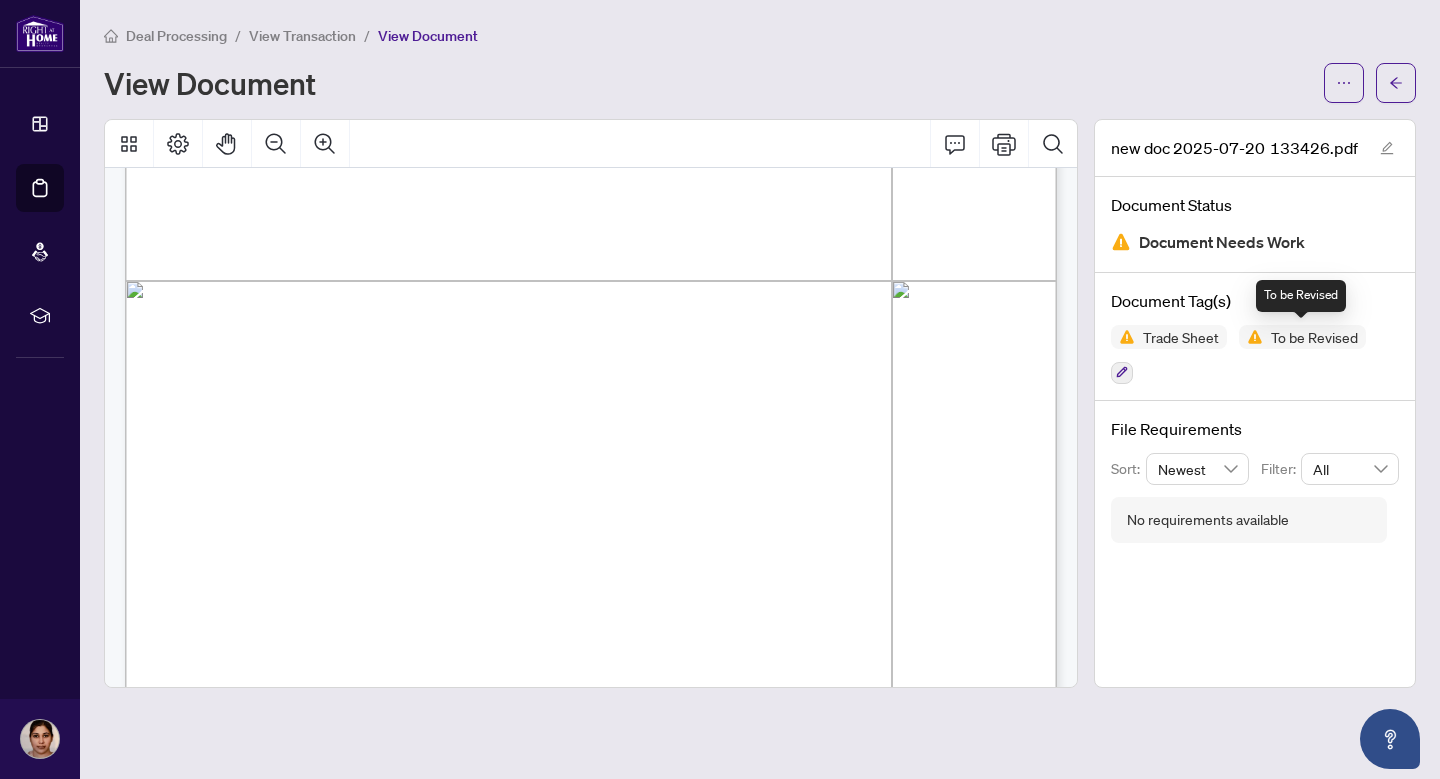 click on "To be Revised" at bounding box center [1314, 337] 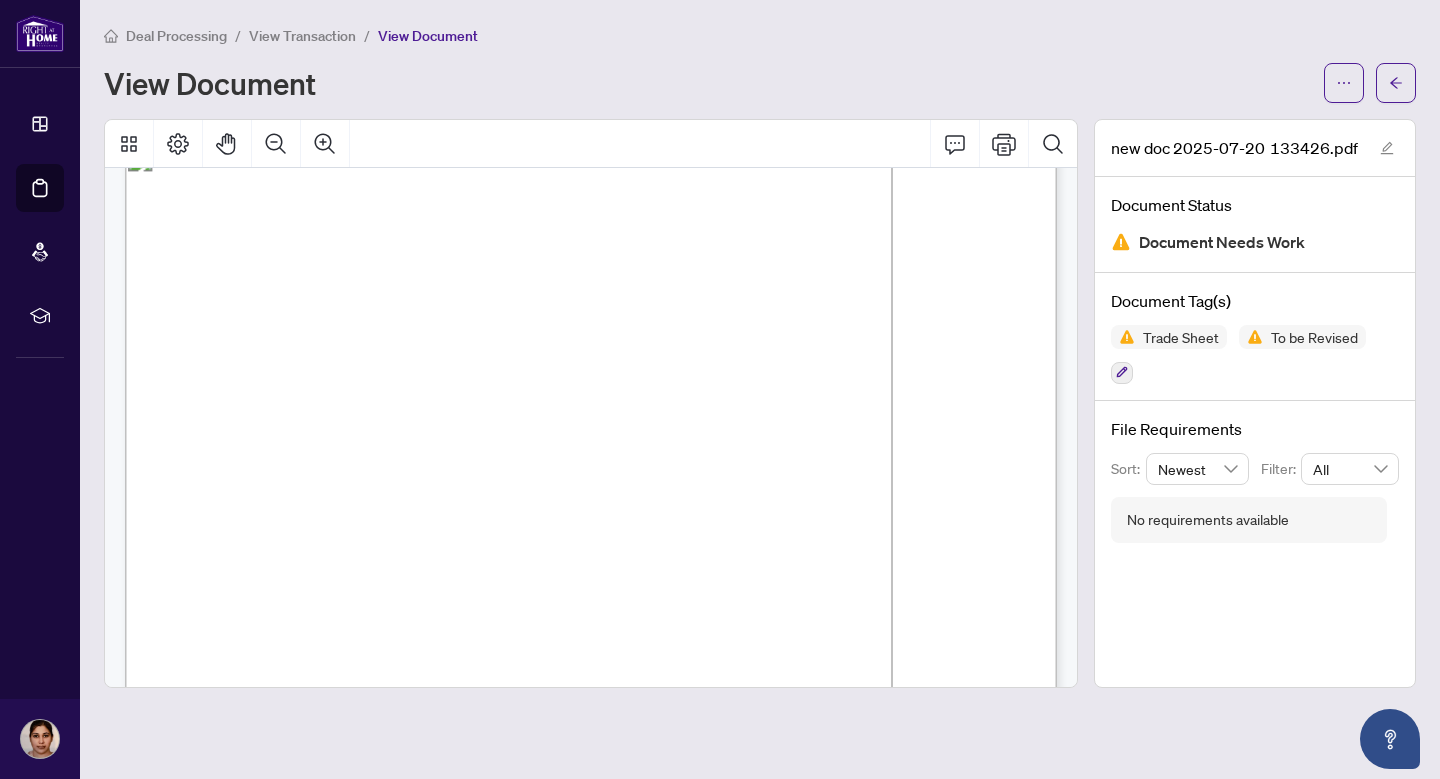 scroll, scrollTop: 0, scrollLeft: 0, axis: both 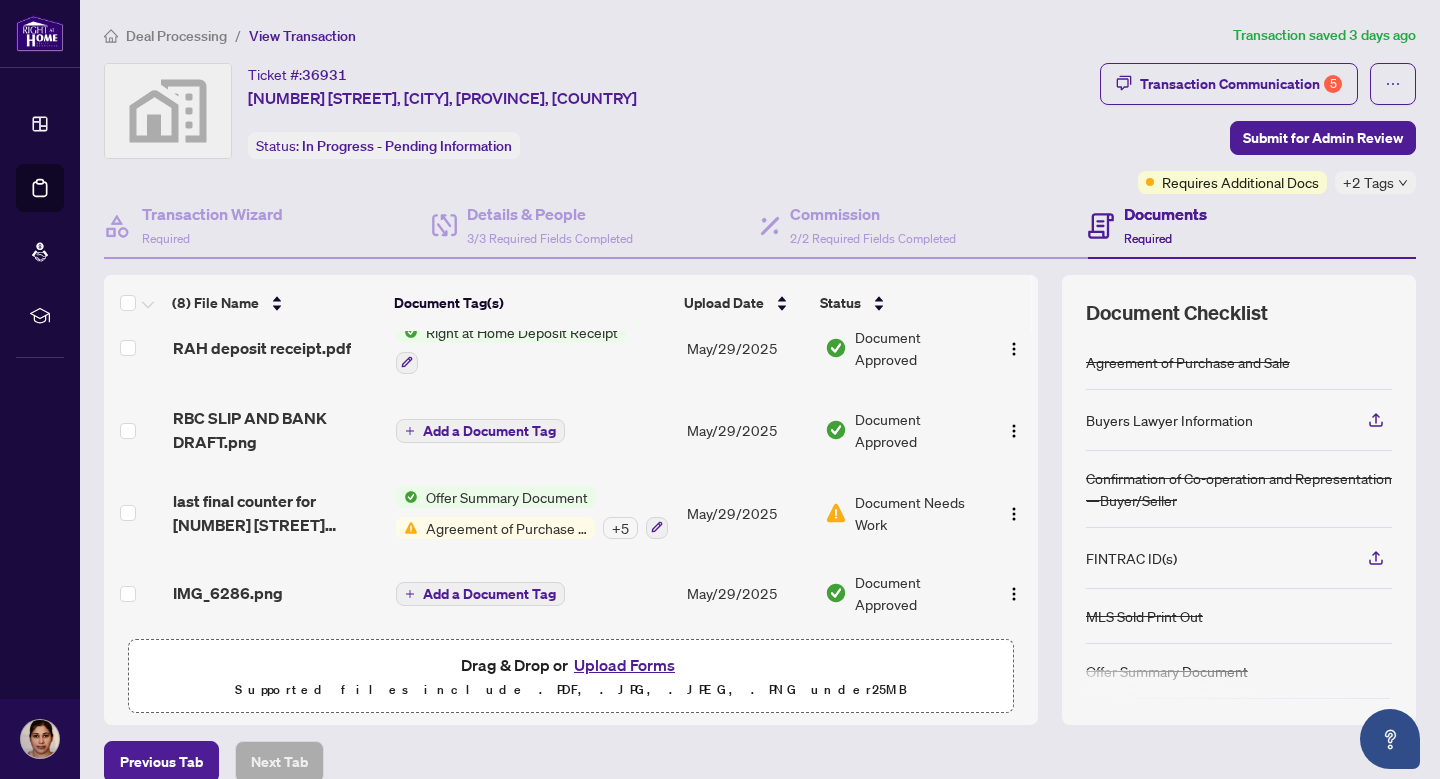 click on "Agreement of Purchase and Sale" at bounding box center [506, 528] 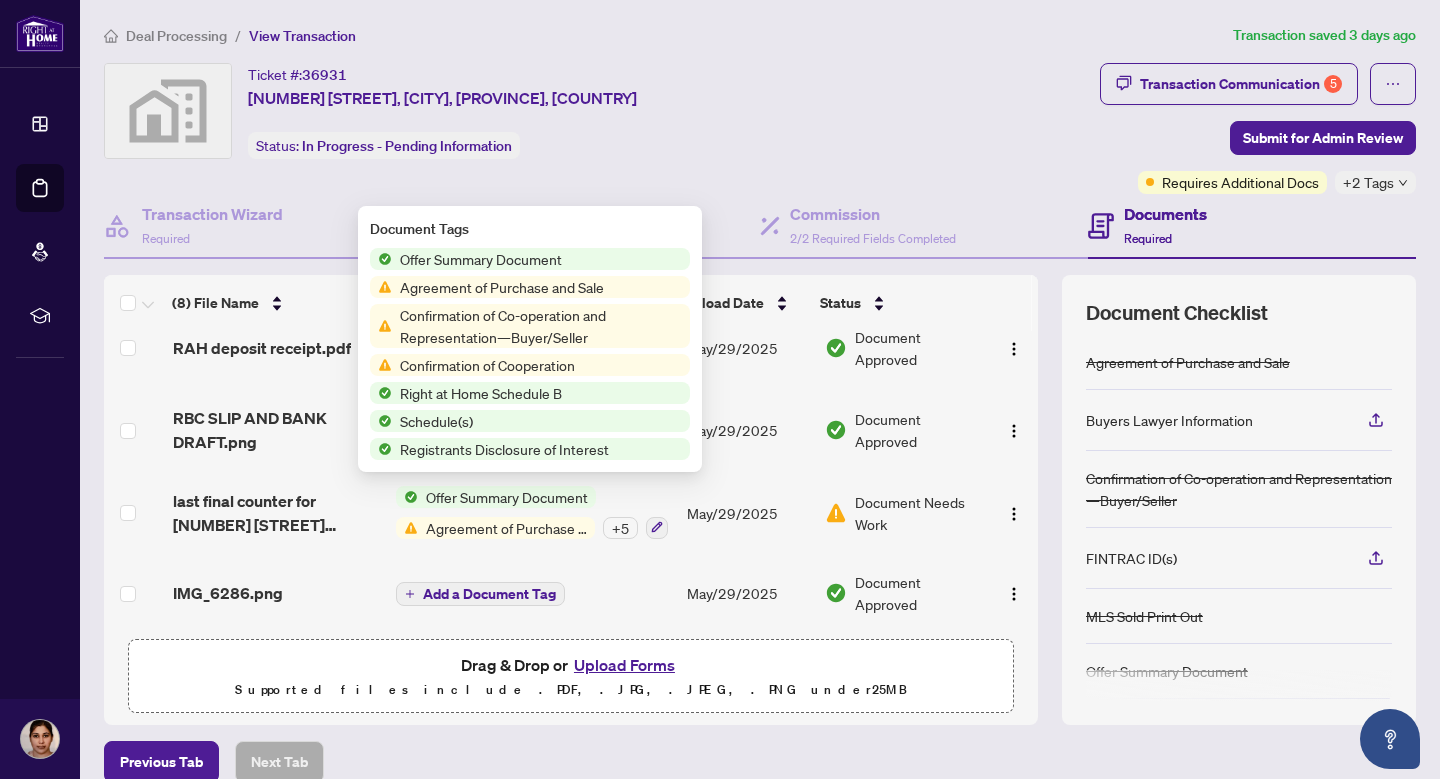 click on "Agreement of Purchase and Sale" at bounding box center [506, 528] 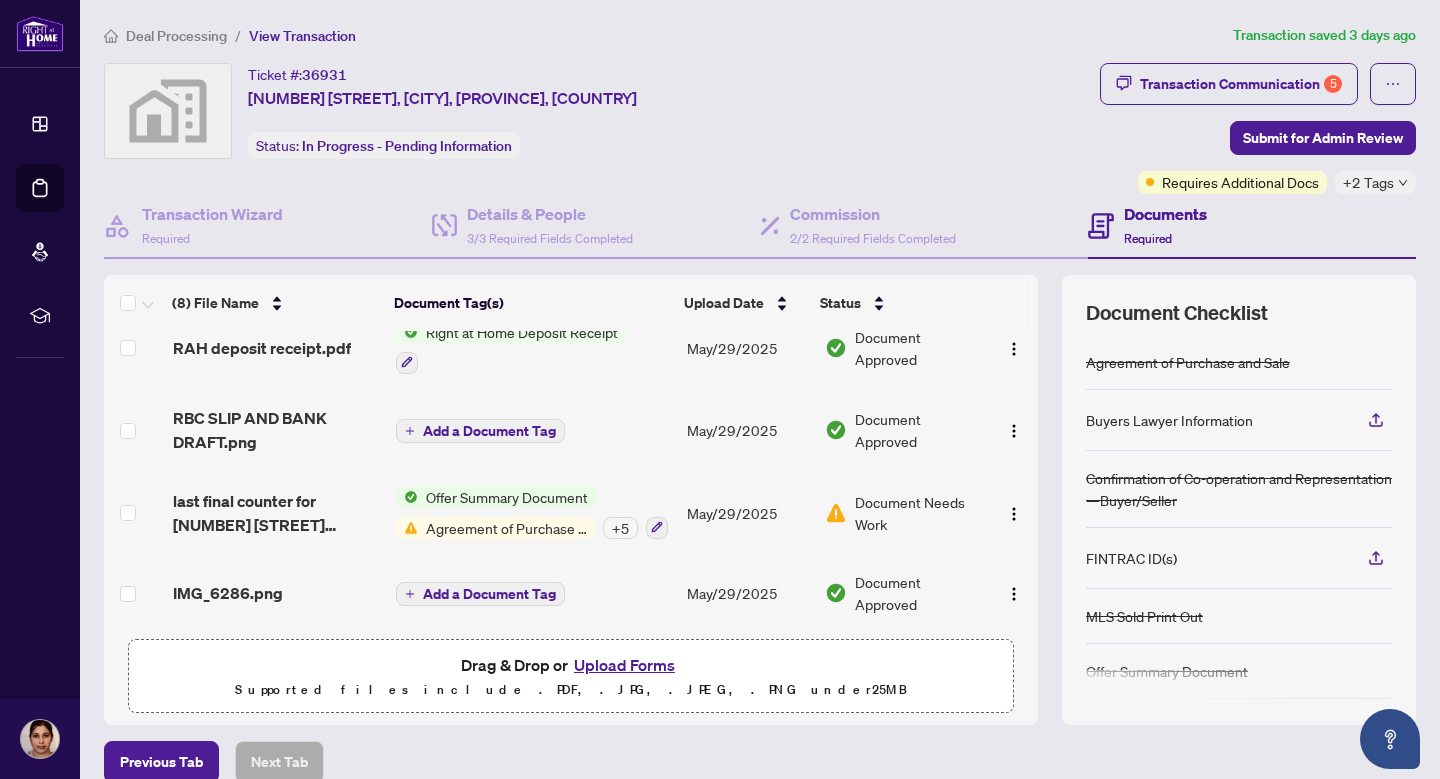 click on "Agreement of Purchase and Sale" at bounding box center (506, 528) 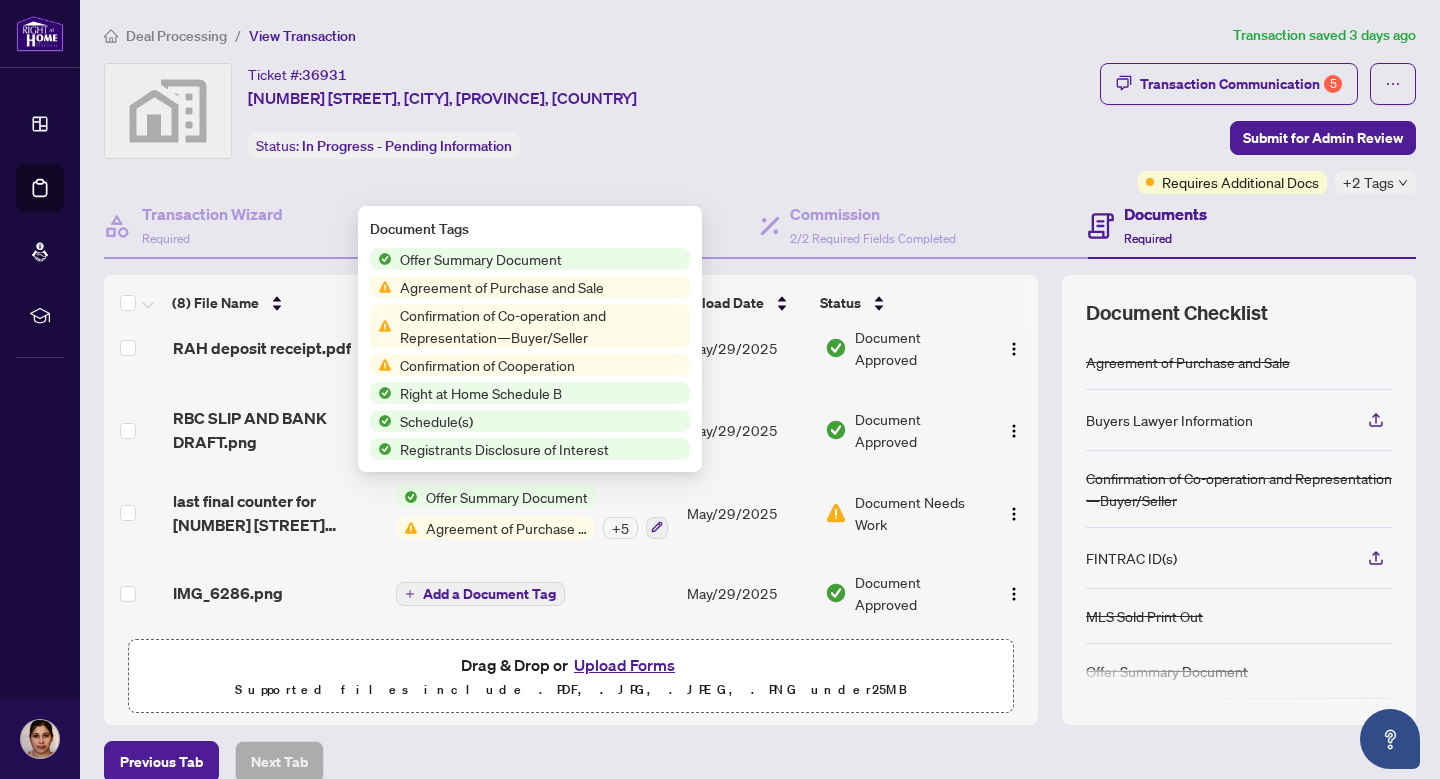 click on "Agreement of Purchase and Sale" at bounding box center [506, 528] 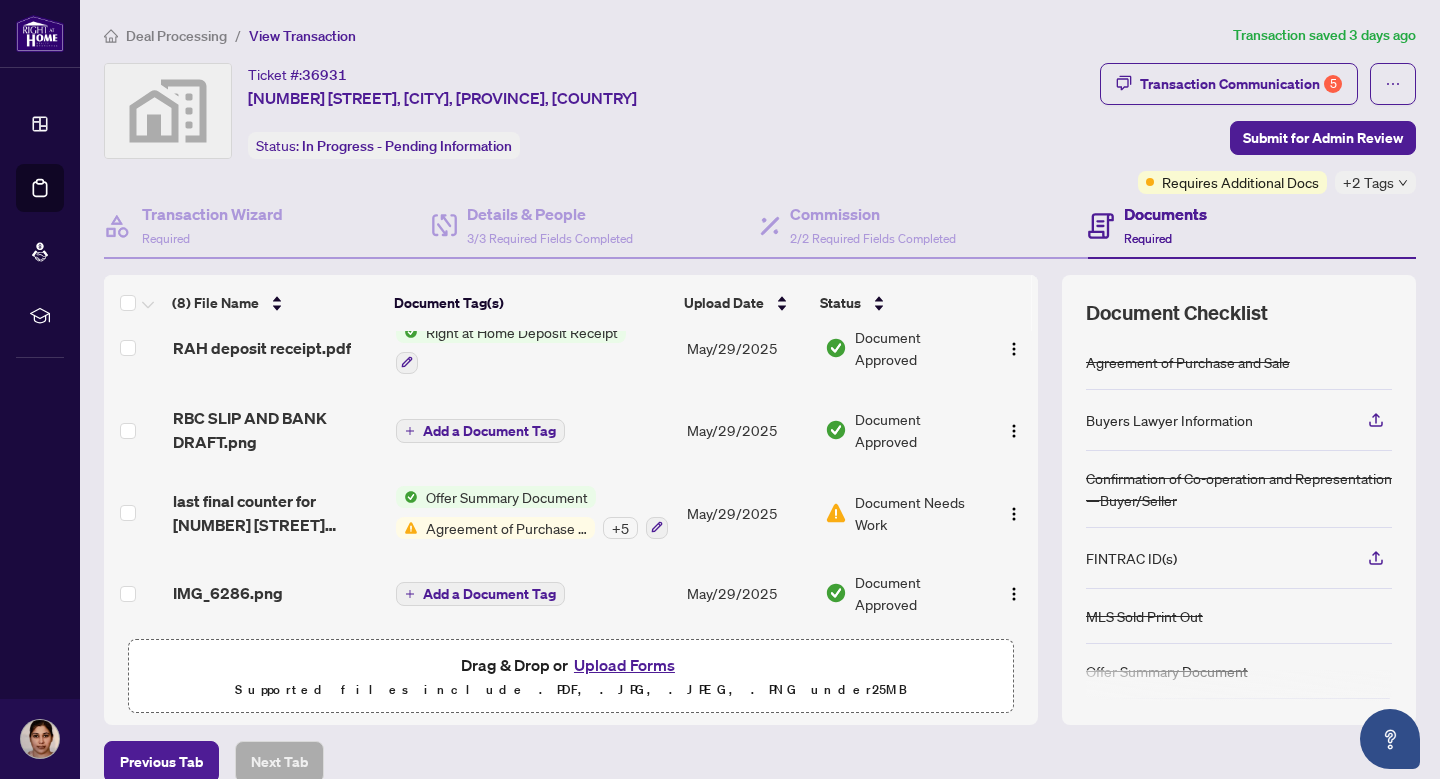 click on "Agreement of Purchase and Sale" at bounding box center (506, 528) 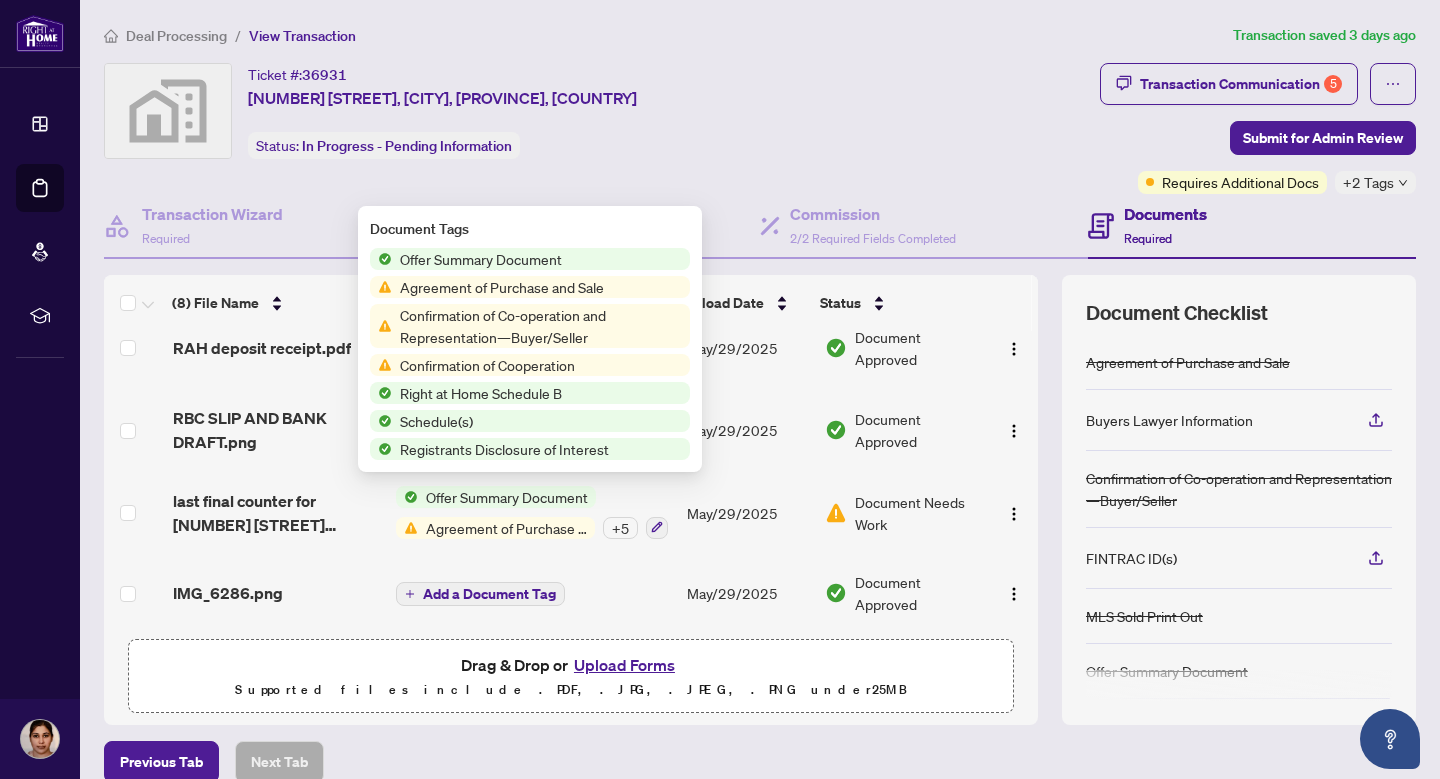 click on "Agreement of Purchase and Sale" at bounding box center (502, 287) 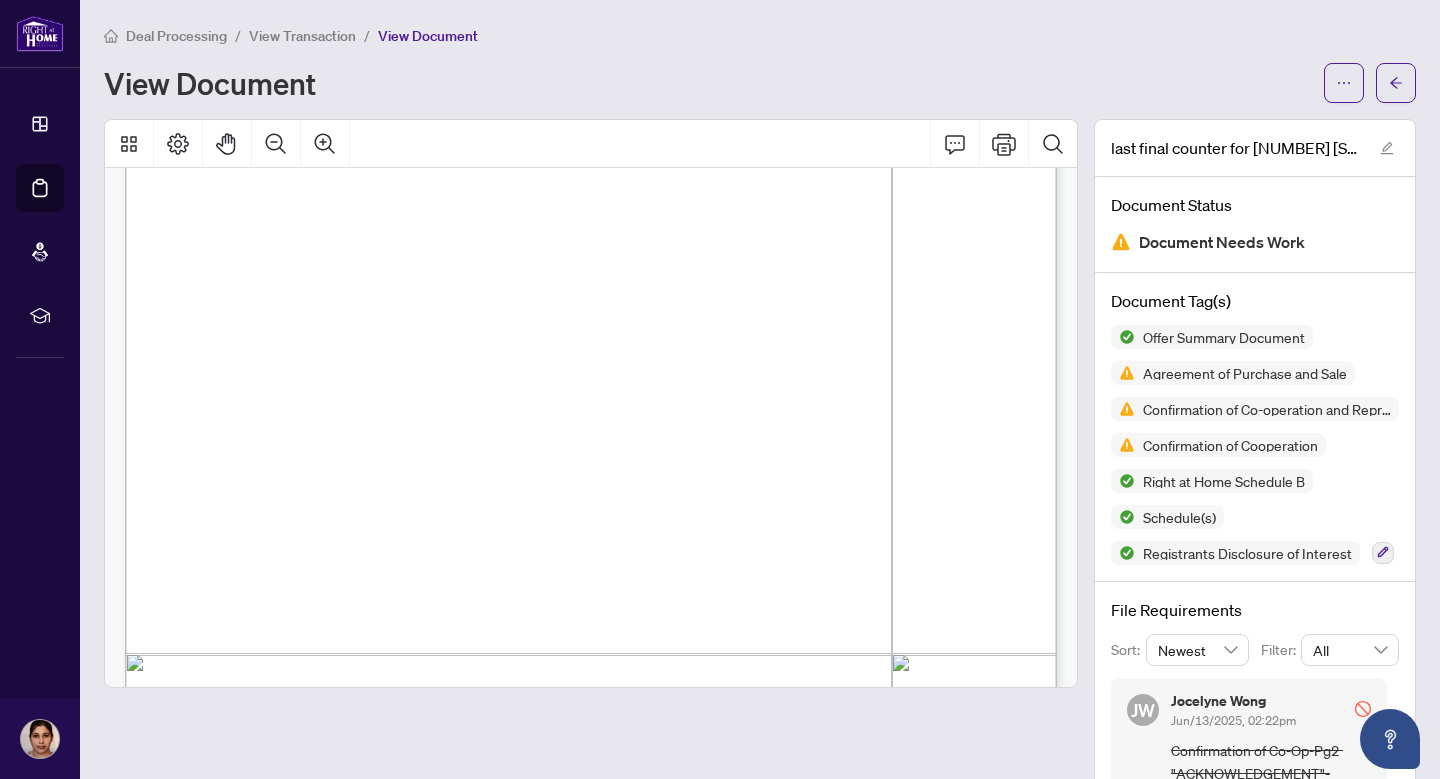 scroll, scrollTop: 1577, scrollLeft: 0, axis: vertical 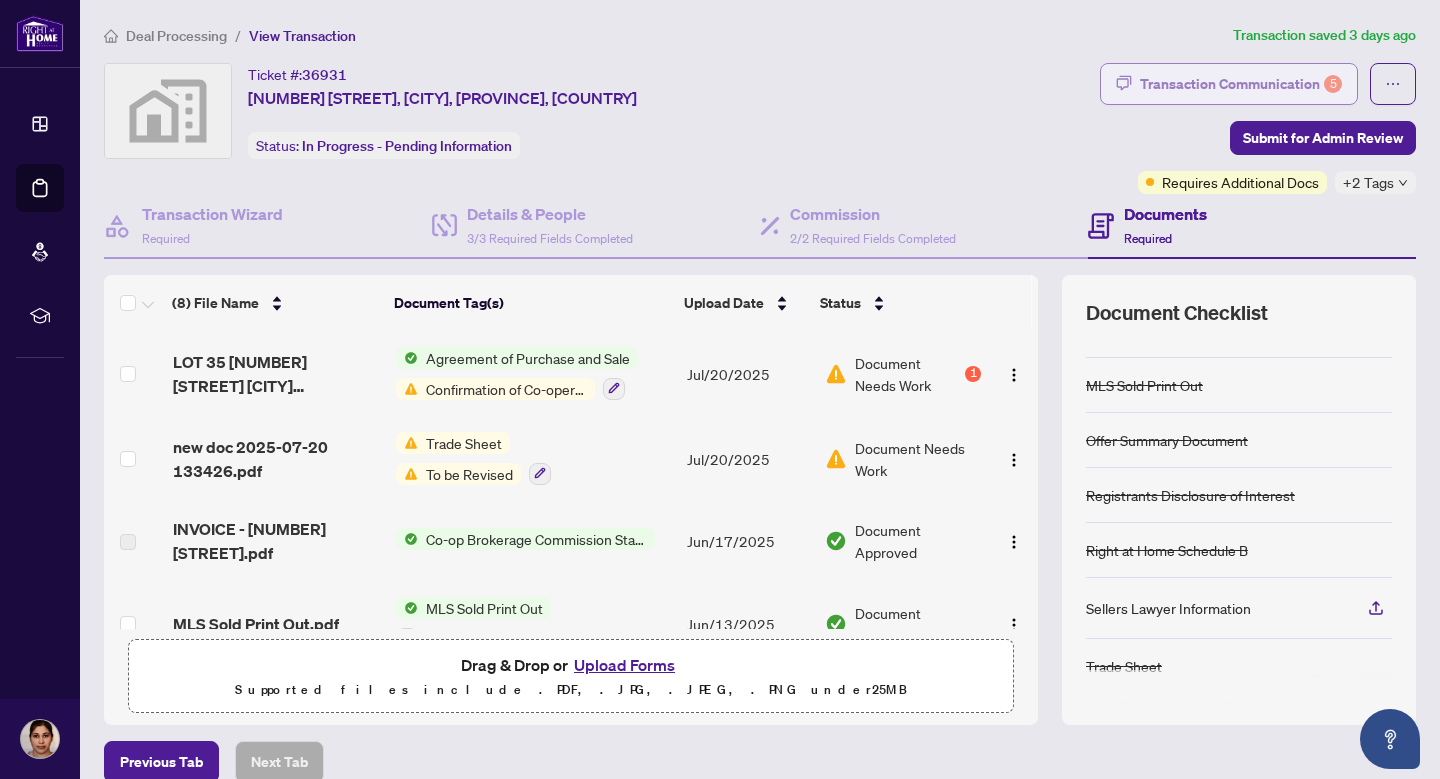 click on "Transaction Communication 5" at bounding box center (1241, 84) 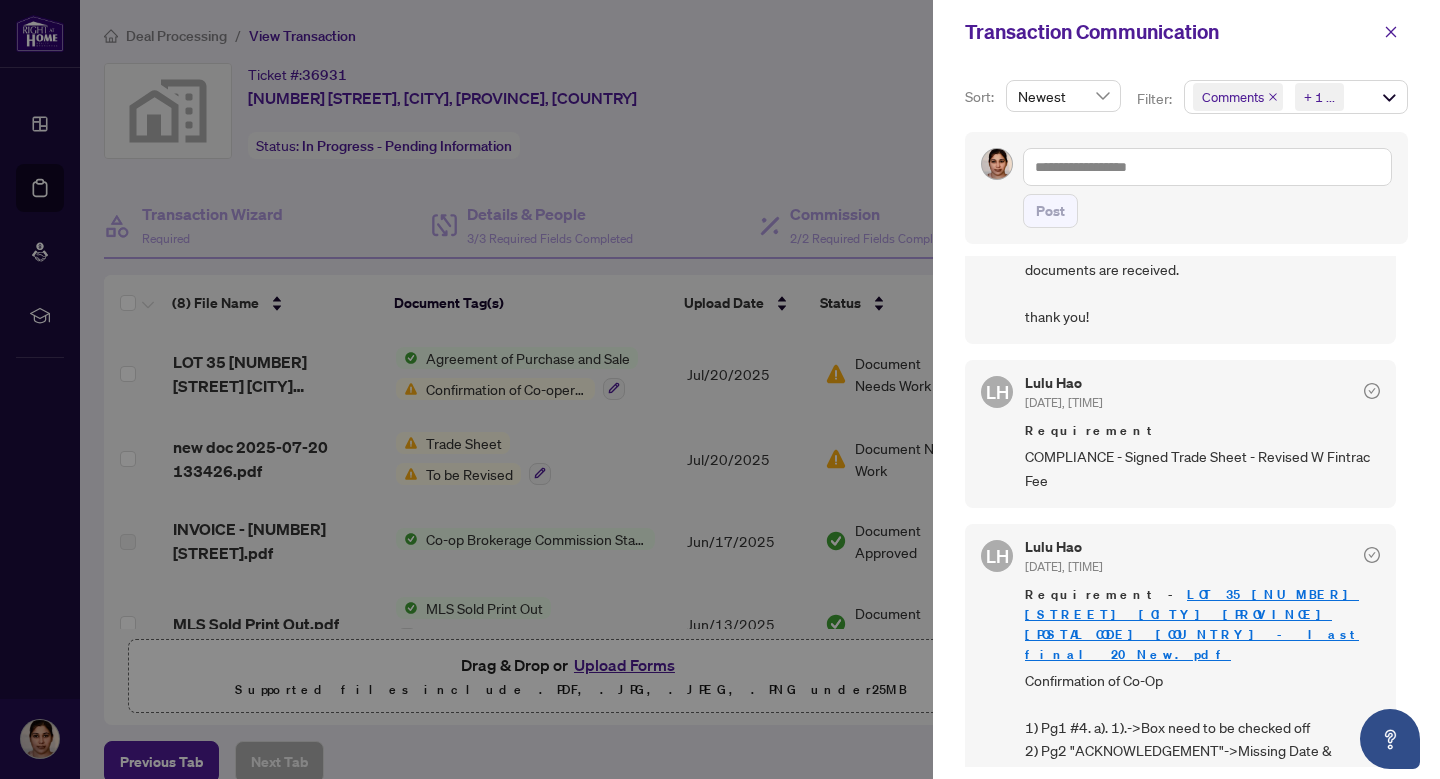 scroll, scrollTop: 0, scrollLeft: 0, axis: both 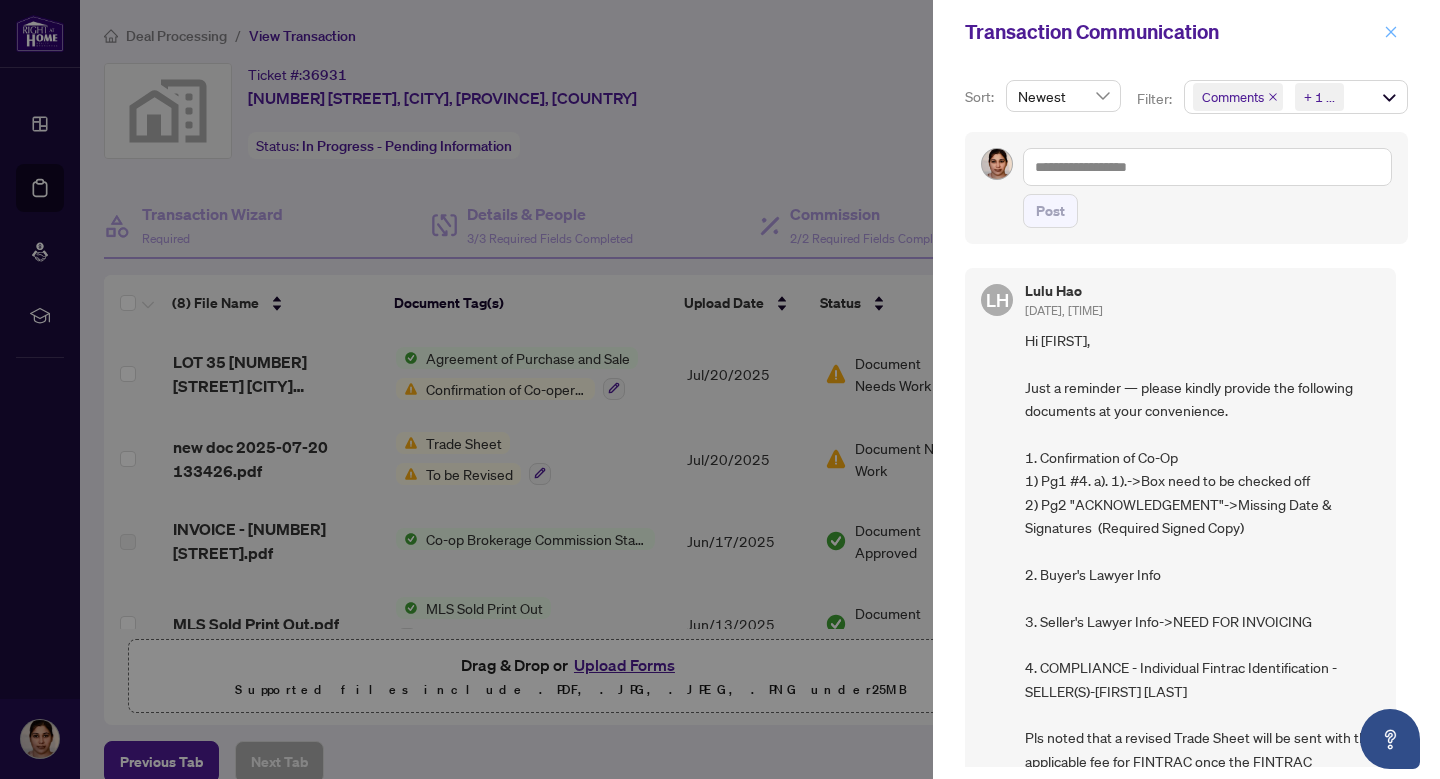 click 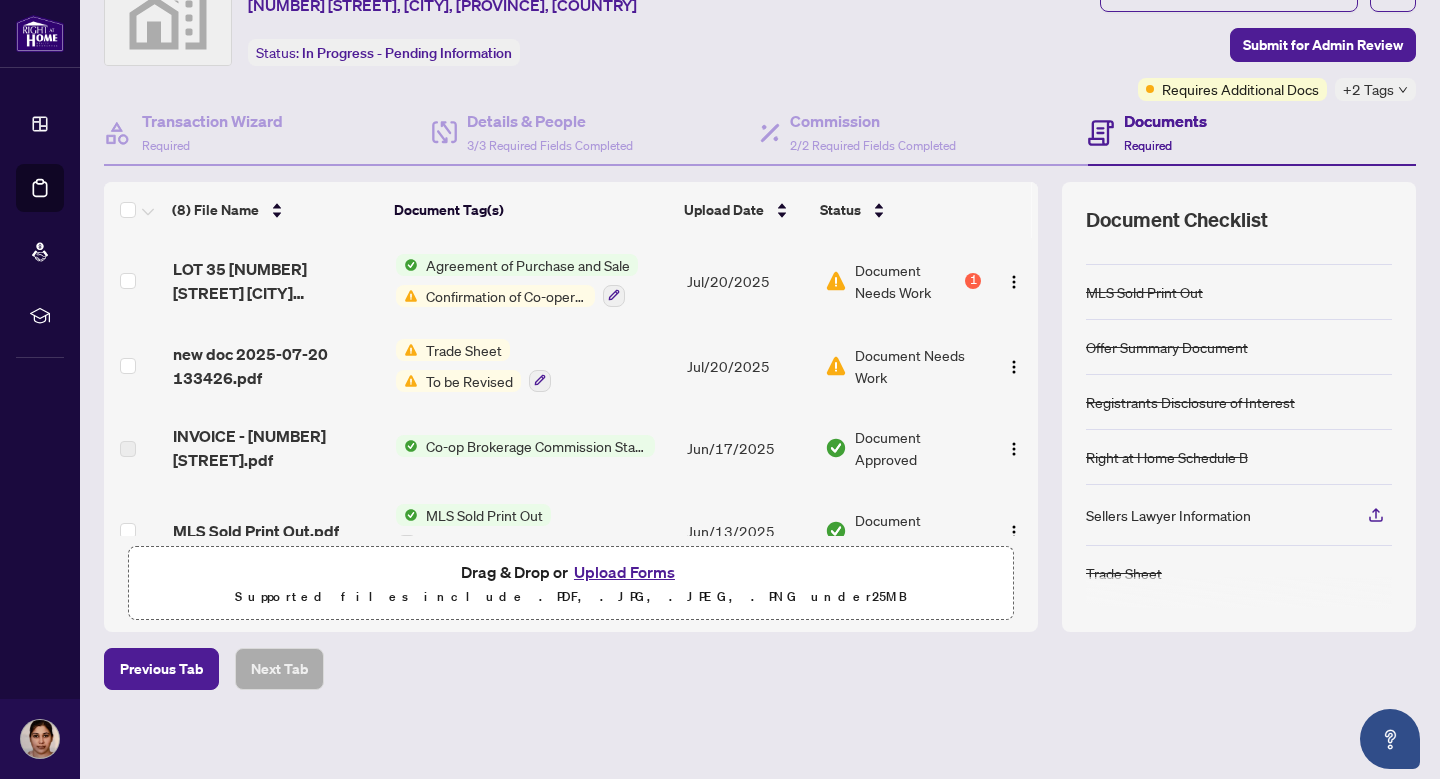 scroll, scrollTop: 96, scrollLeft: 0, axis: vertical 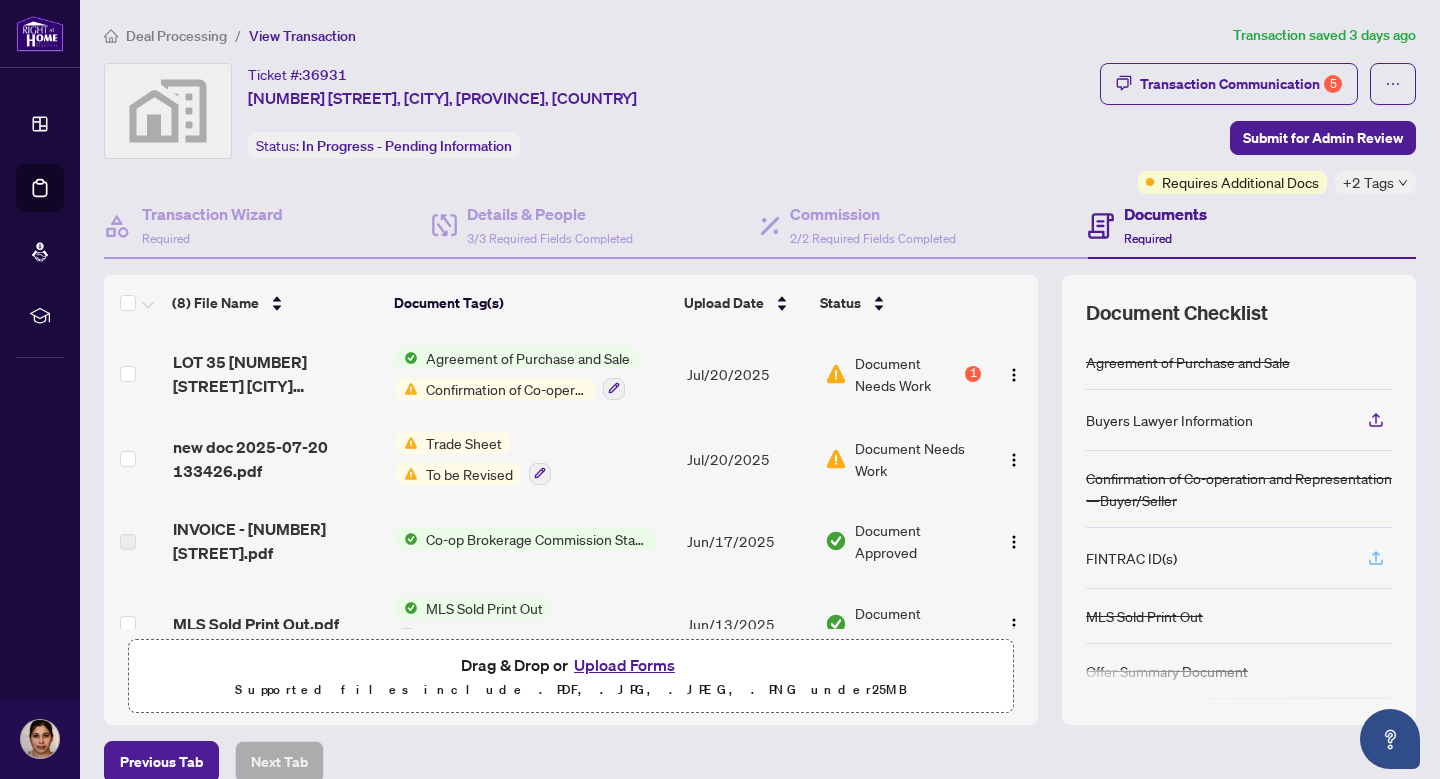 click 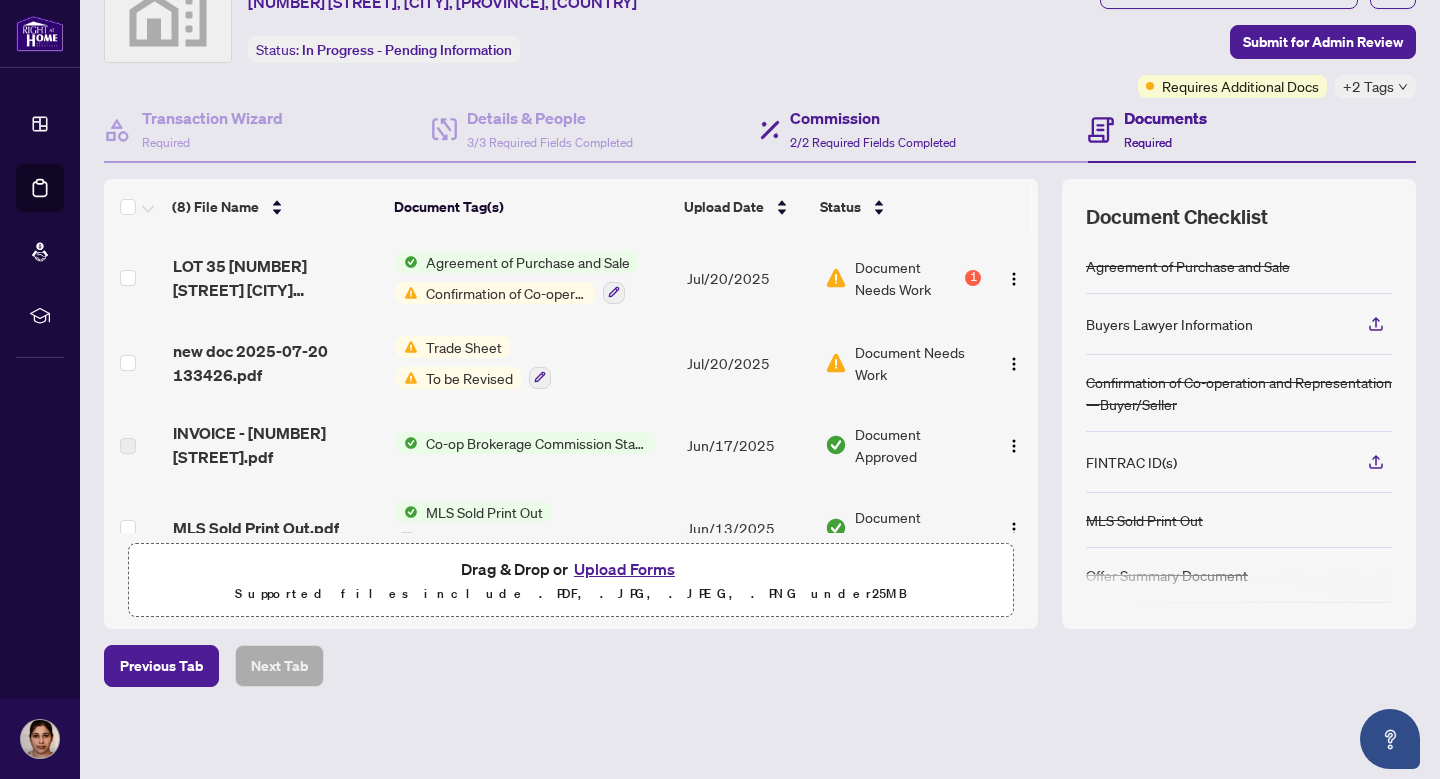 scroll, scrollTop: 0, scrollLeft: 0, axis: both 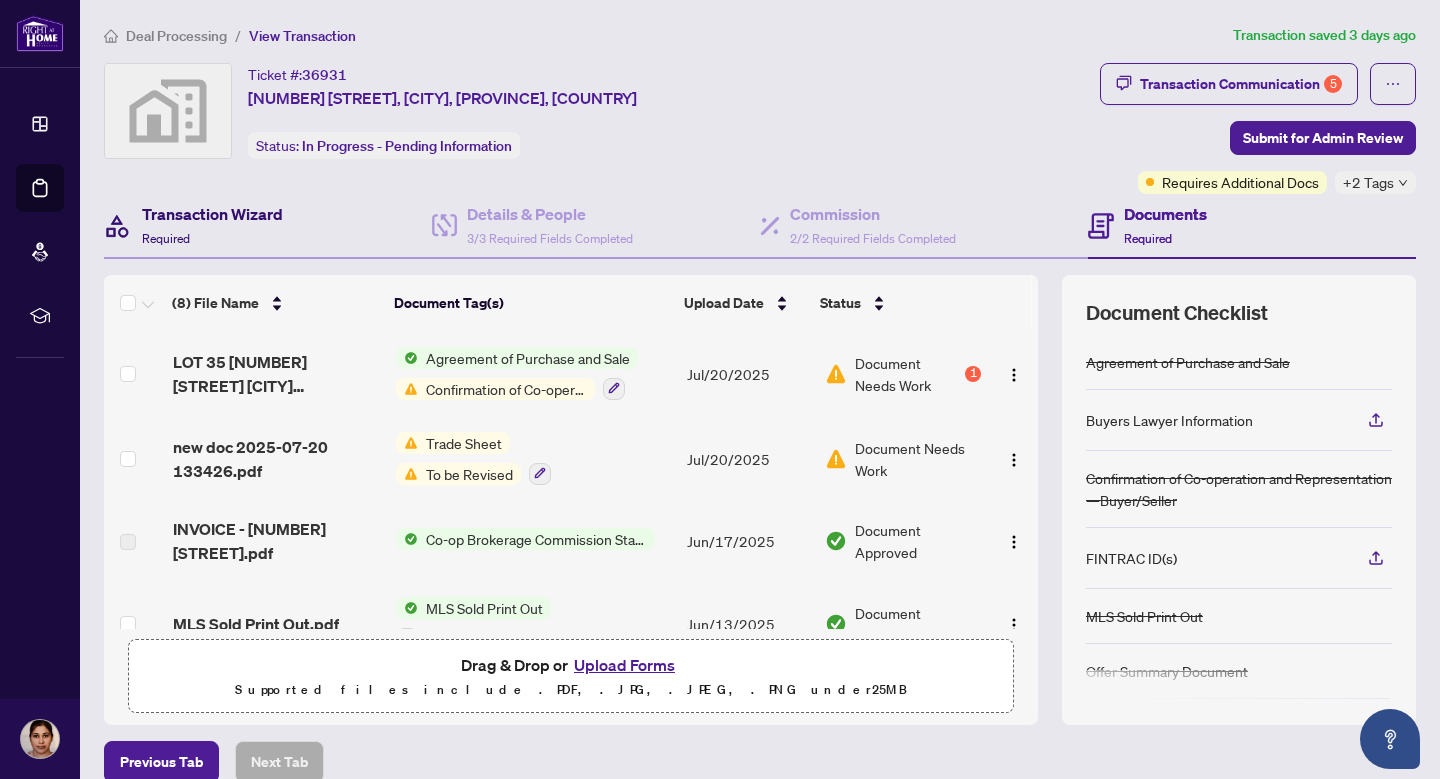 click on "Transaction Wizard" at bounding box center (212, 214) 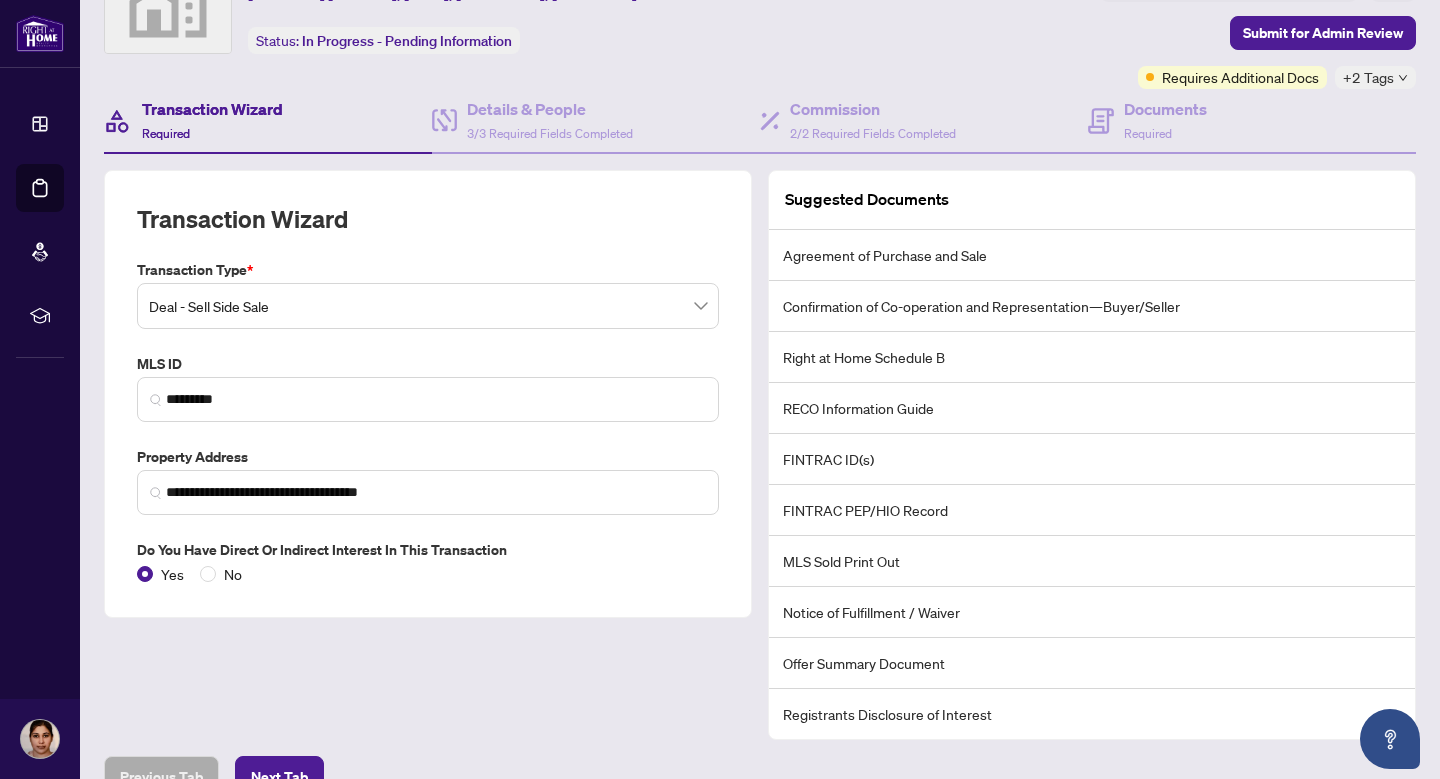 scroll, scrollTop: 0, scrollLeft: 0, axis: both 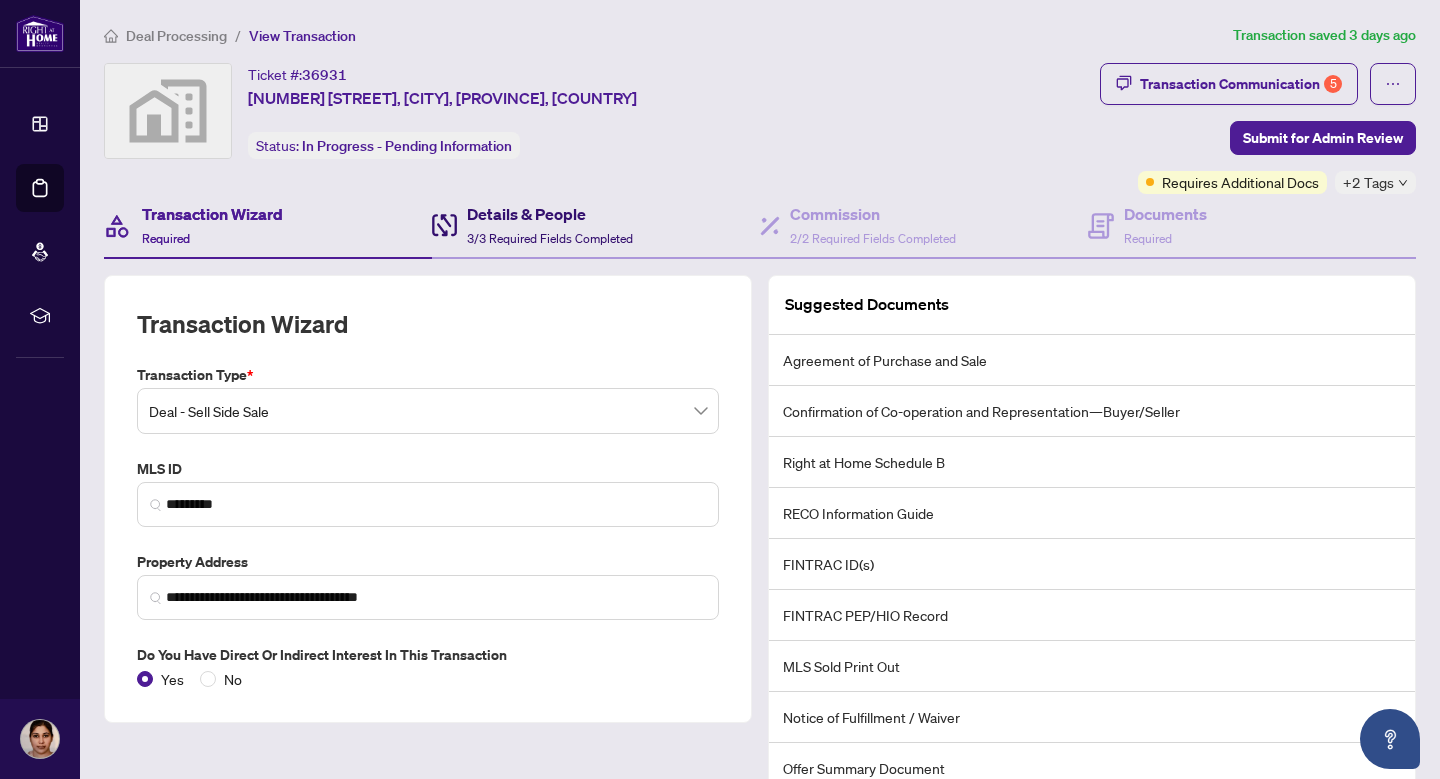 click on "Details & People 3/3 Required Fields Completed" at bounding box center (550, 225) 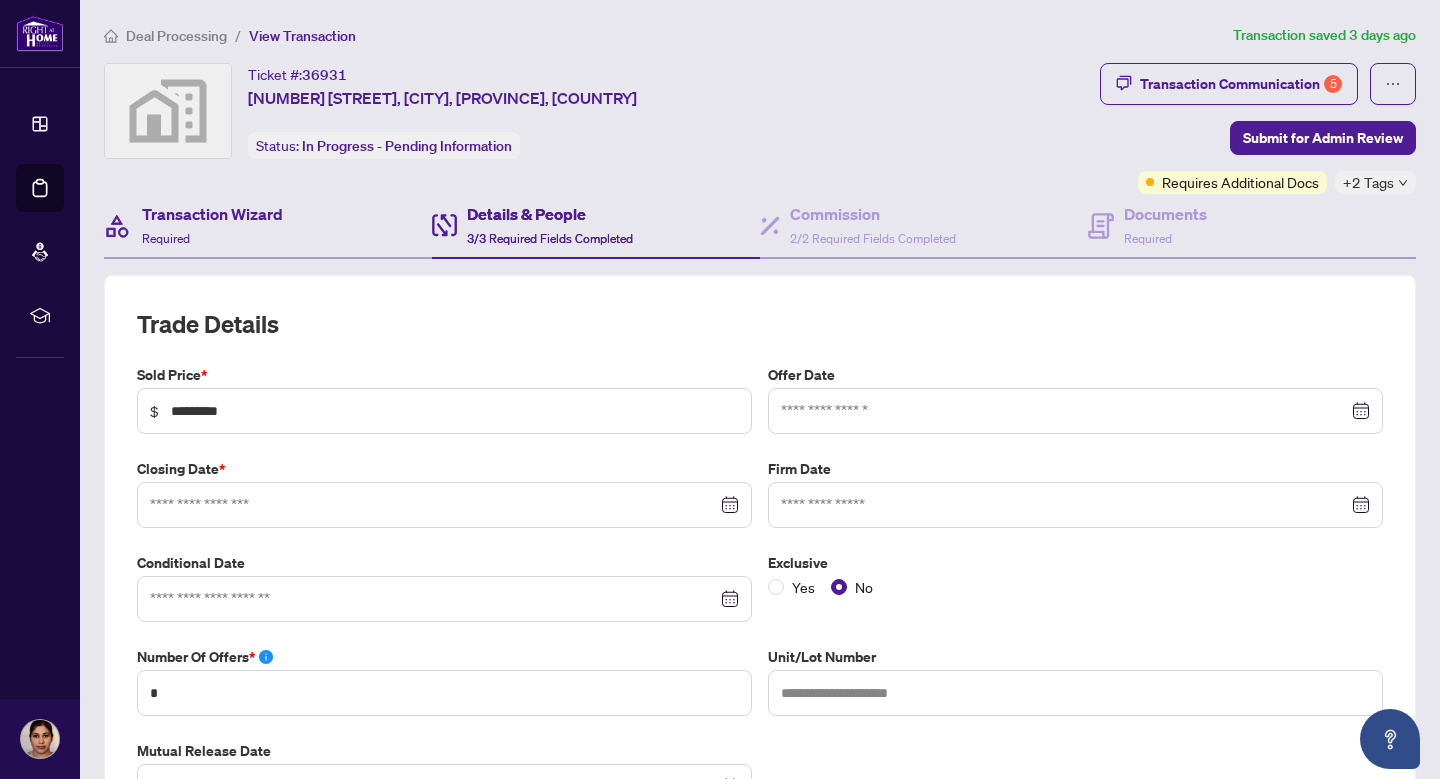 type on "**********" 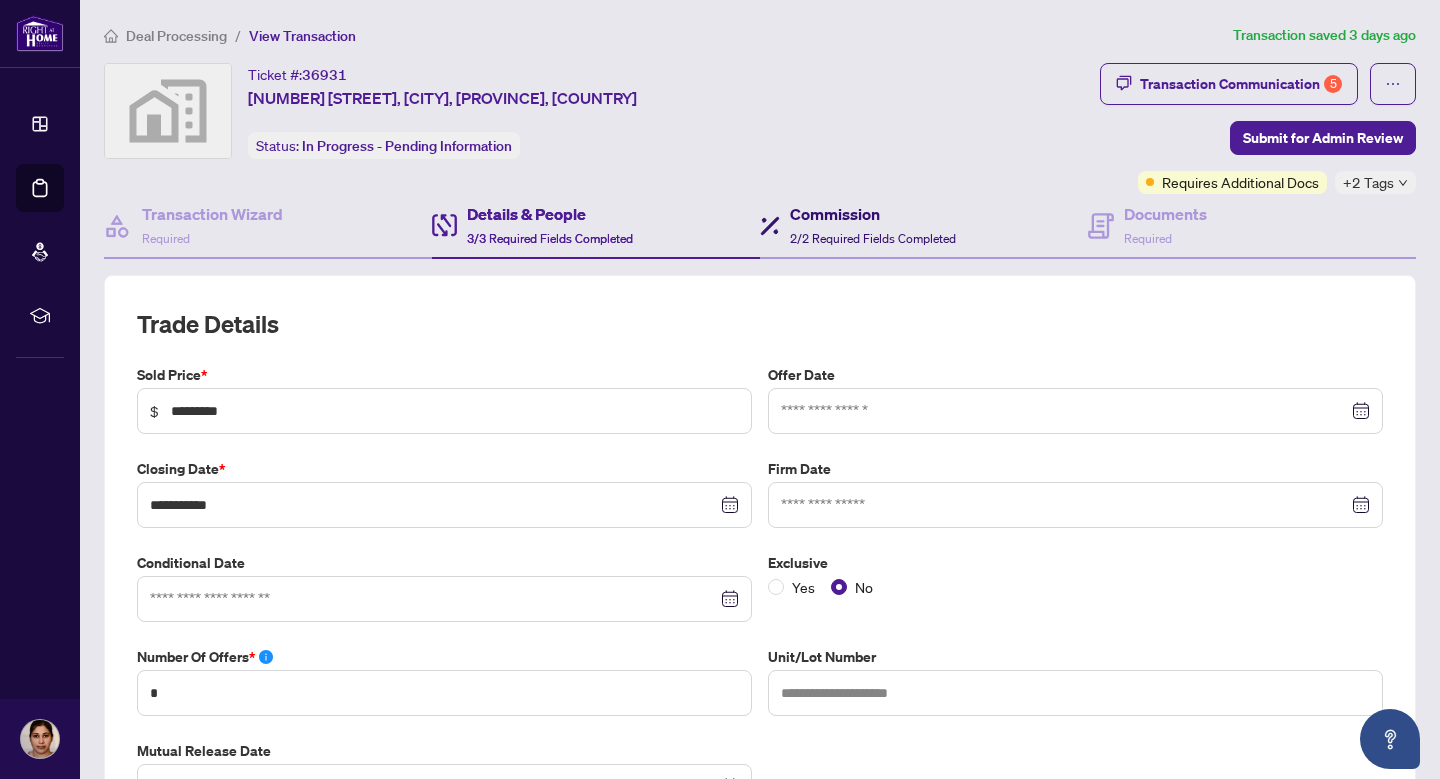 click on "2/2 Required Fields Completed" at bounding box center [873, 238] 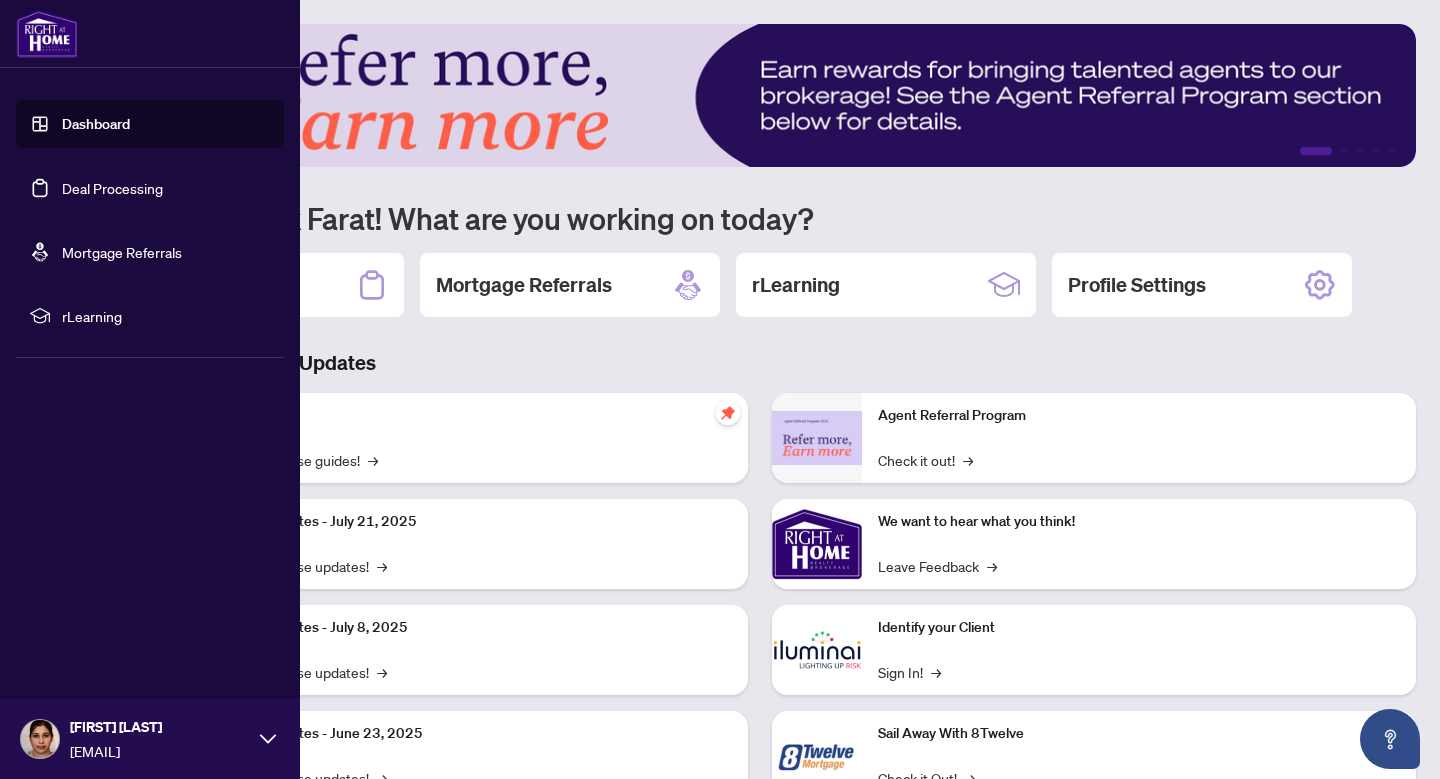 click at bounding box center (47, 34) 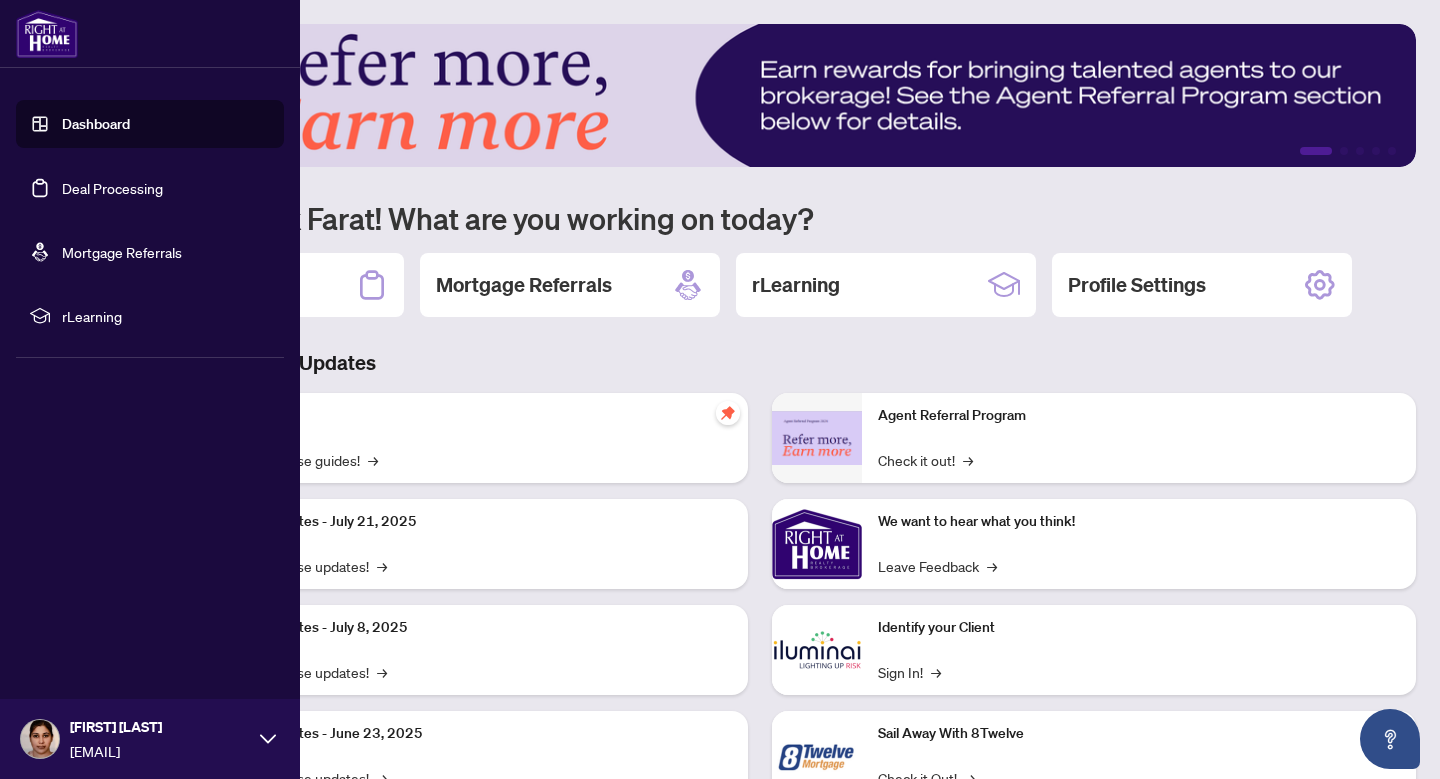 click at bounding box center [47, 34] 